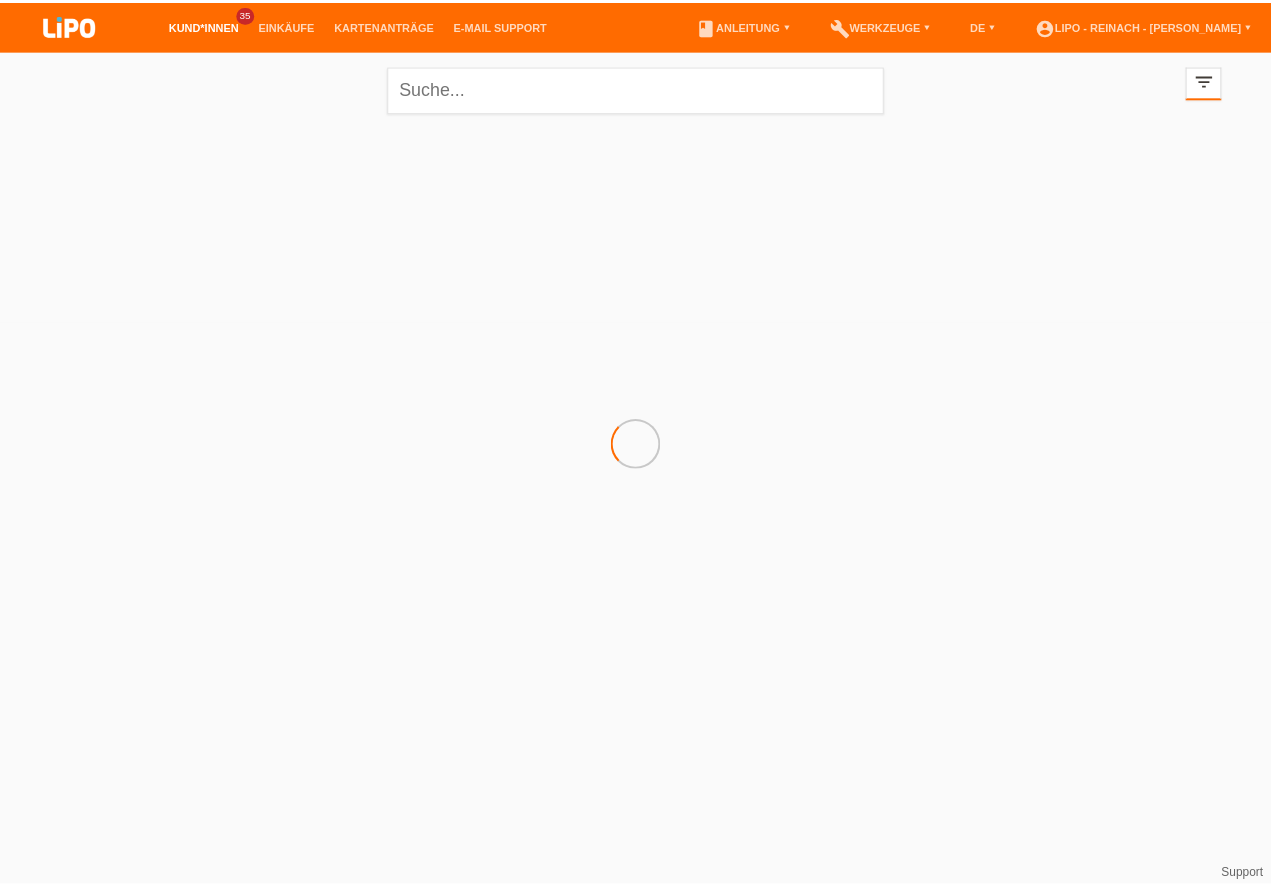 scroll, scrollTop: 0, scrollLeft: 0, axis: both 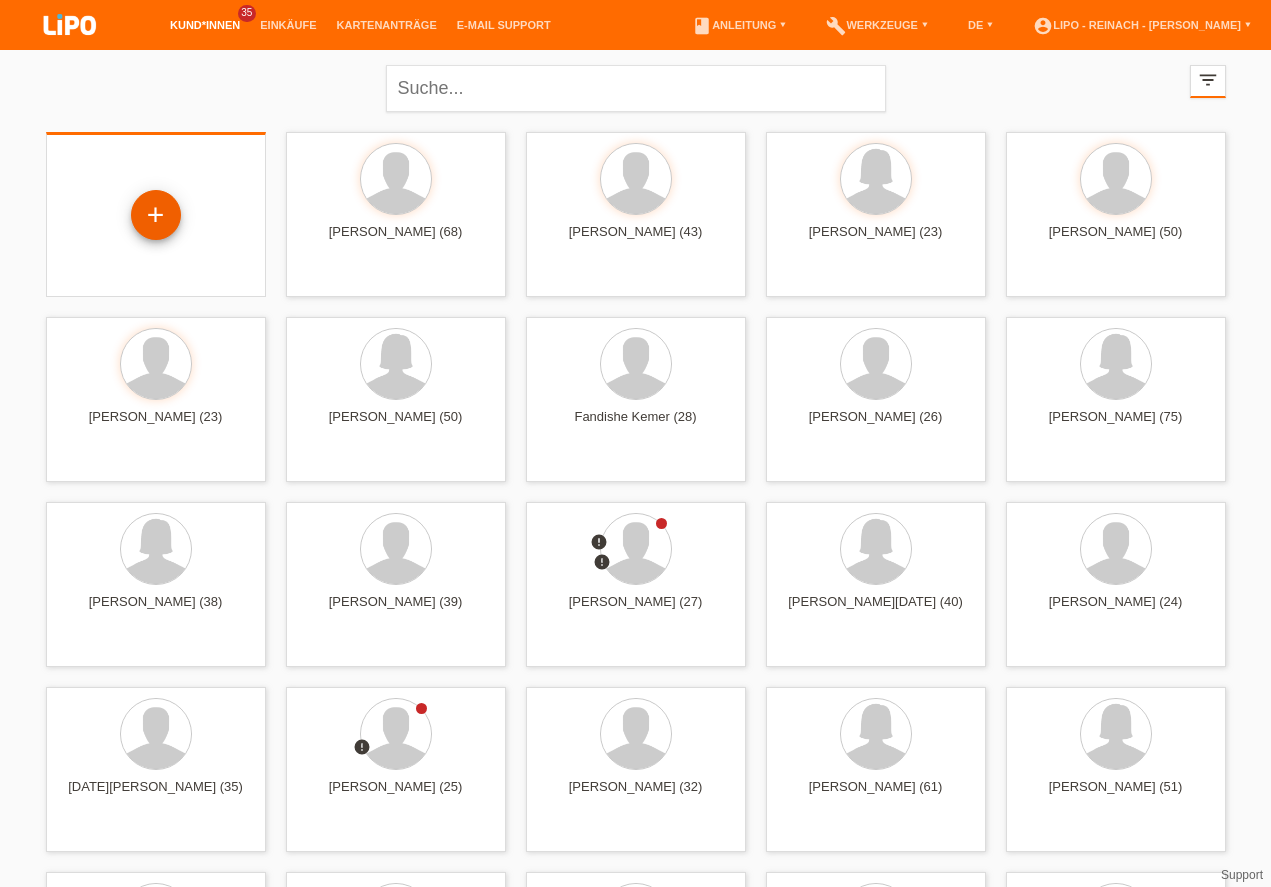 click on "+" at bounding box center [156, 215] 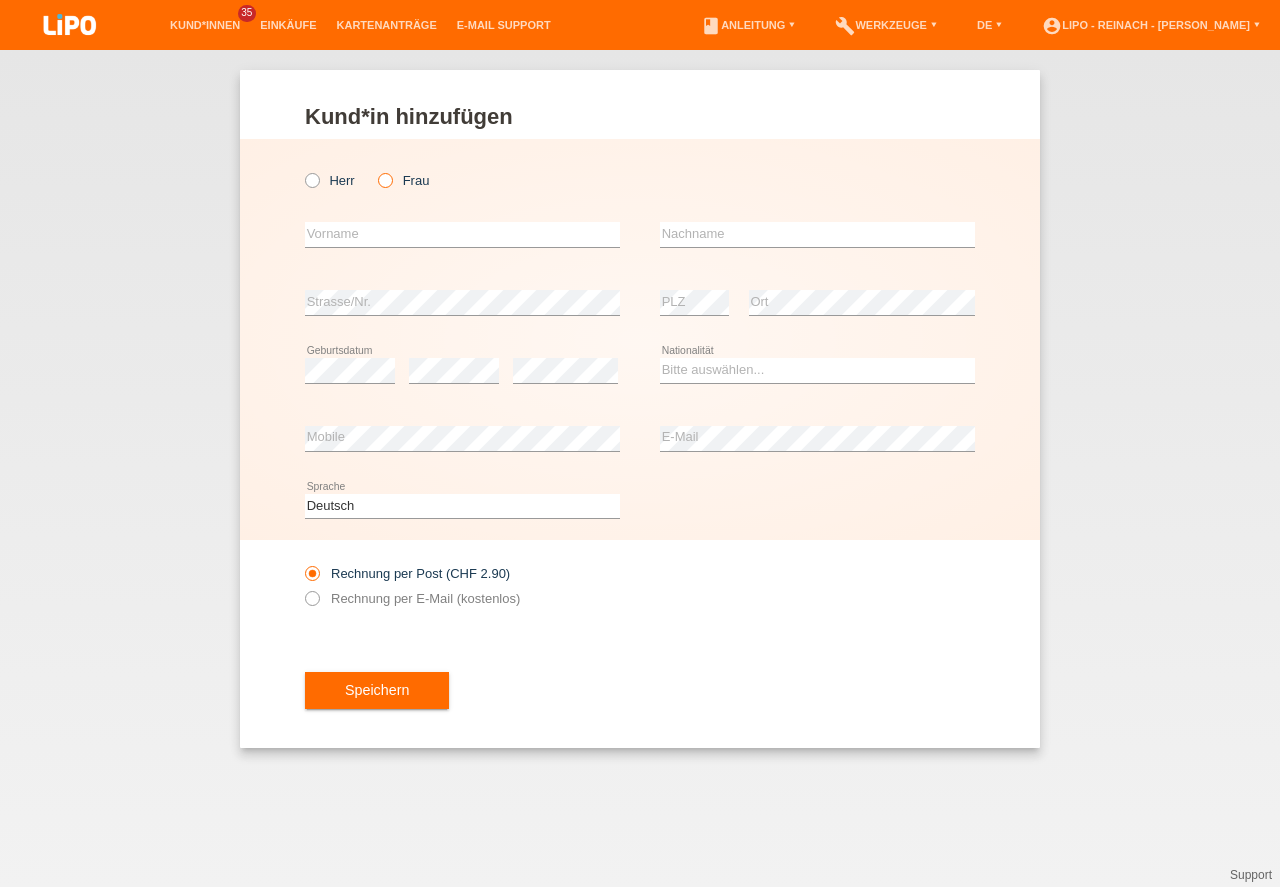 scroll, scrollTop: 0, scrollLeft: 0, axis: both 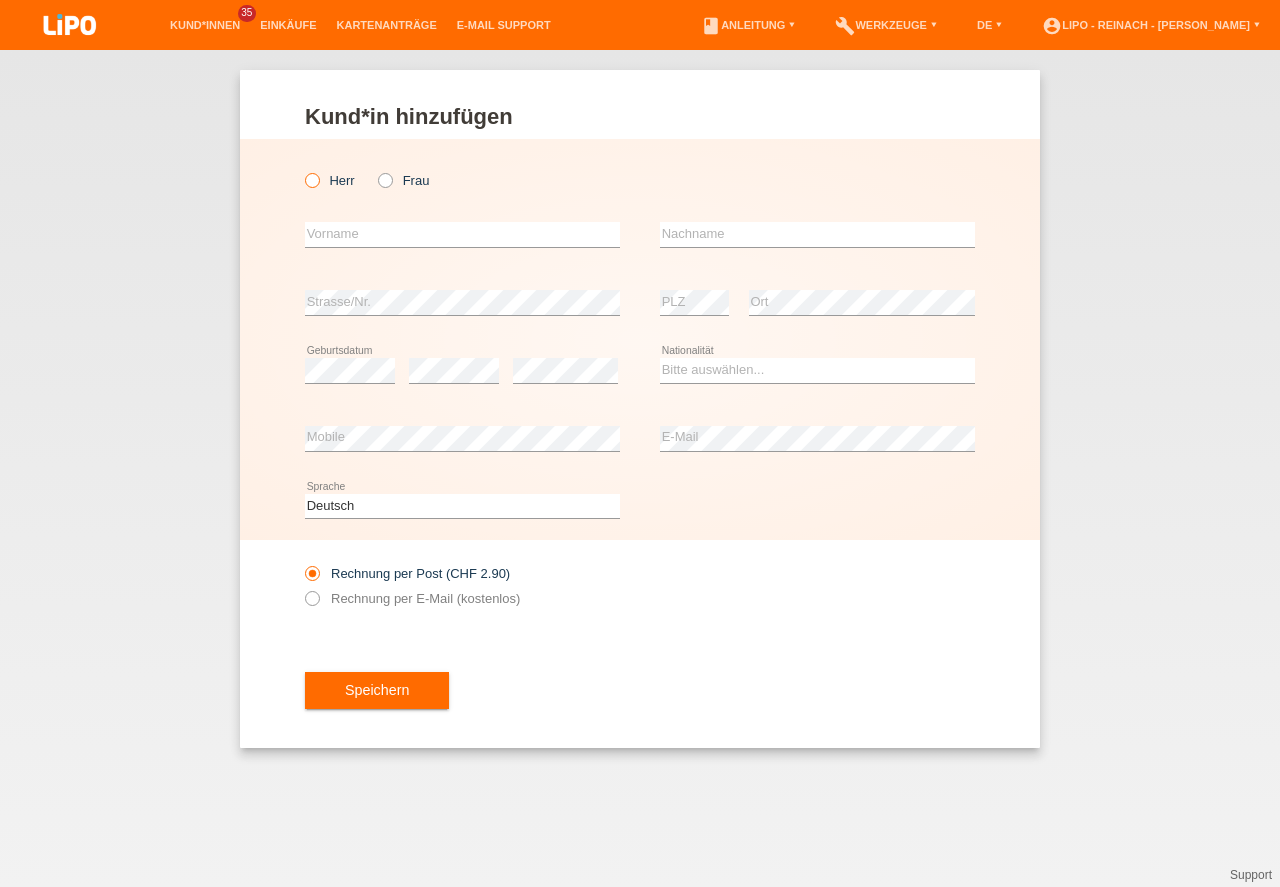 click at bounding box center [302, 170] 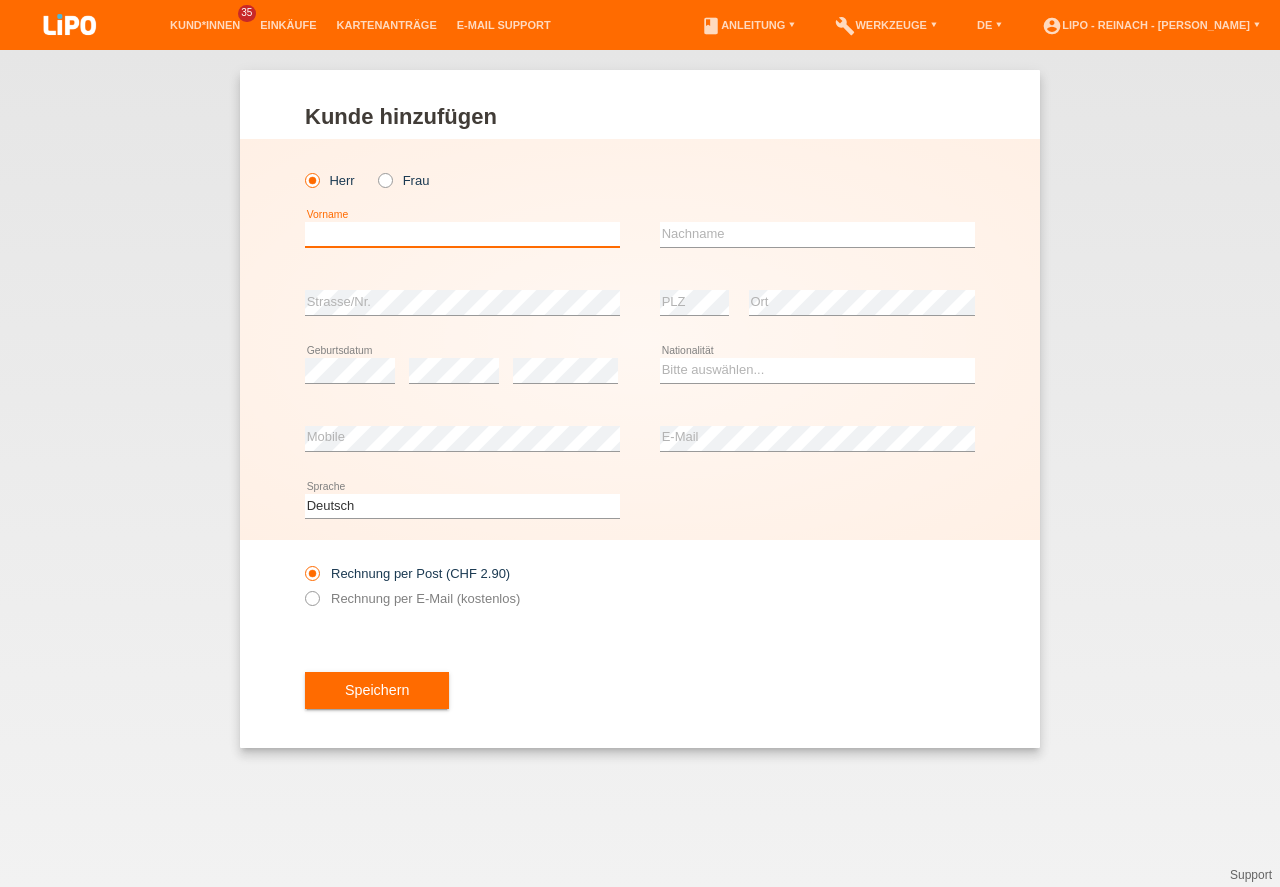 click at bounding box center (462, 234) 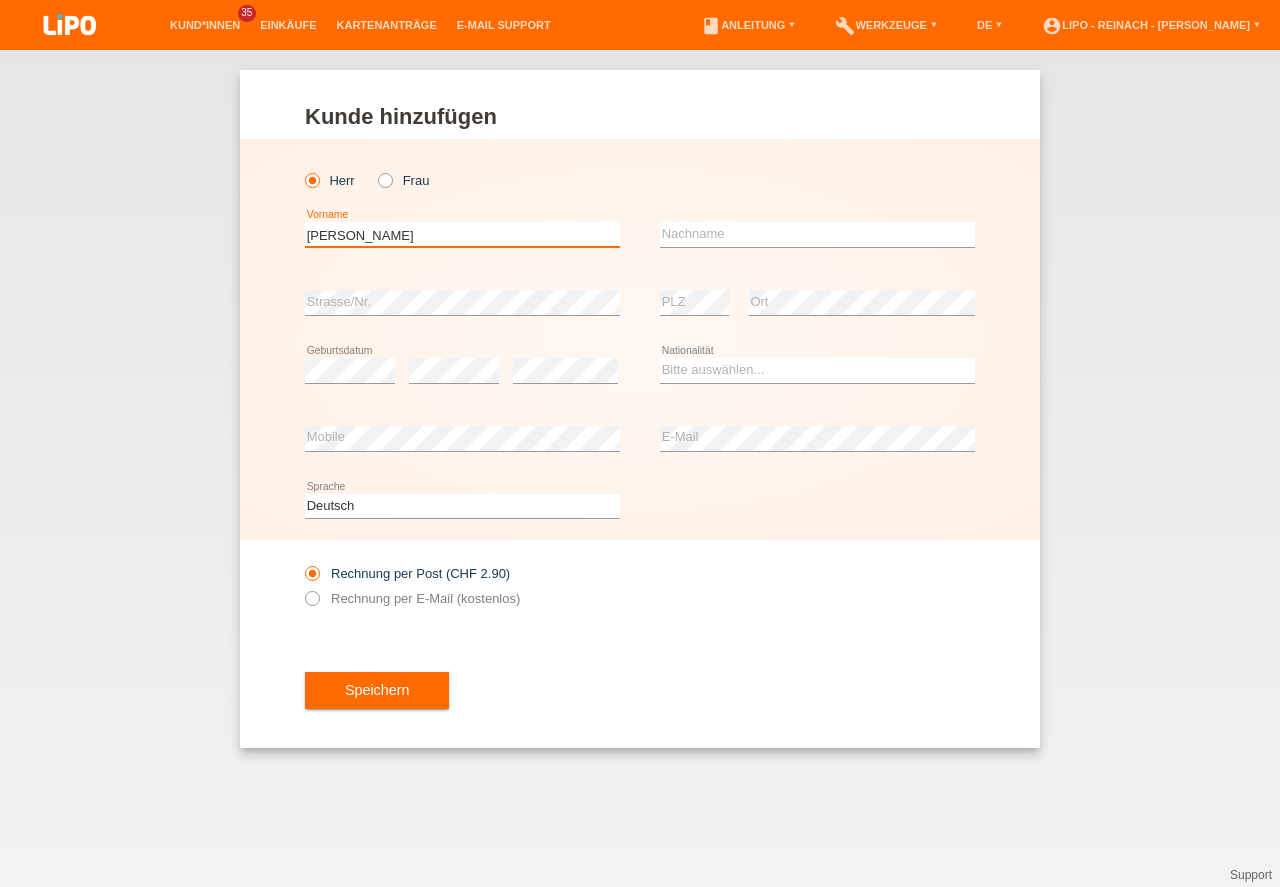 type on "Ehet Varol" 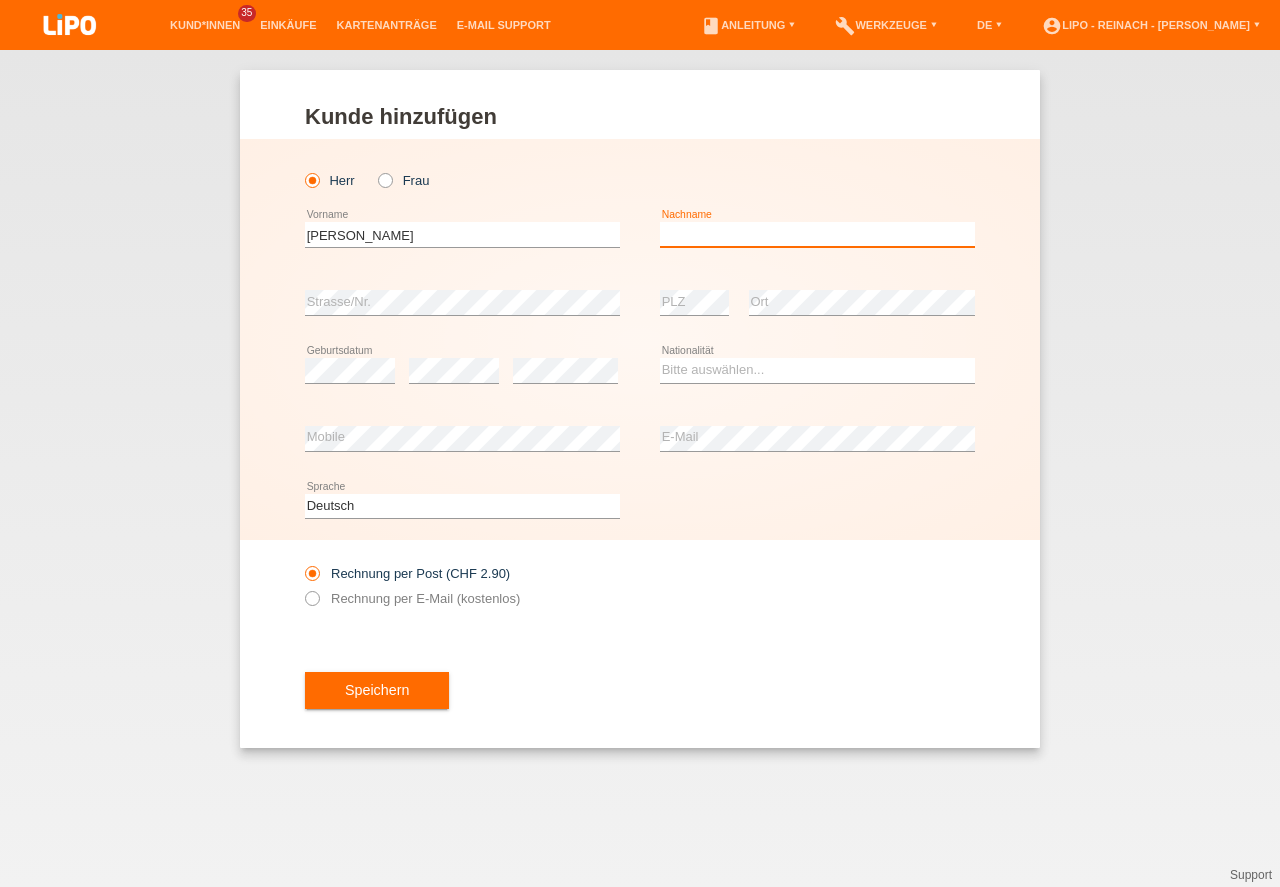 click at bounding box center [817, 234] 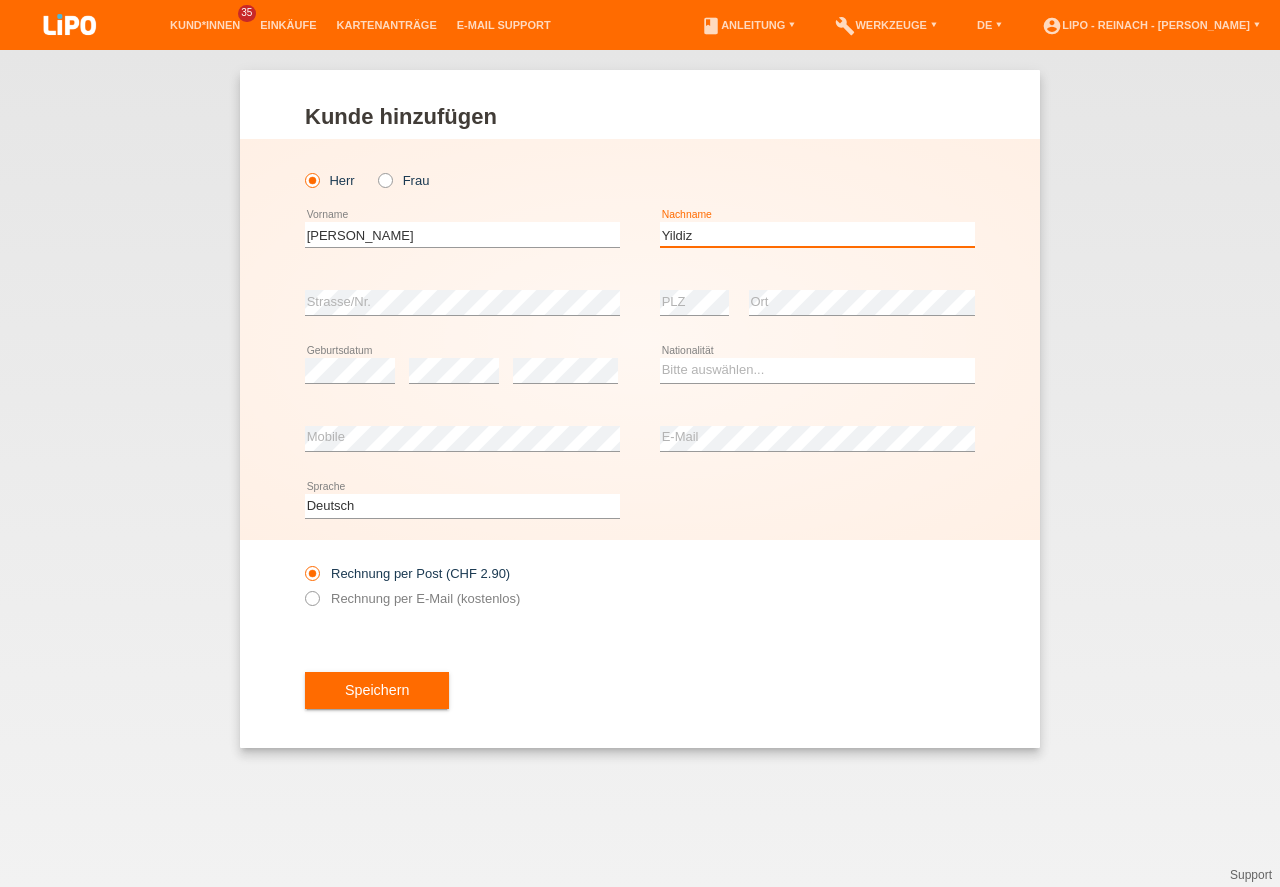 type on "Yildiz" 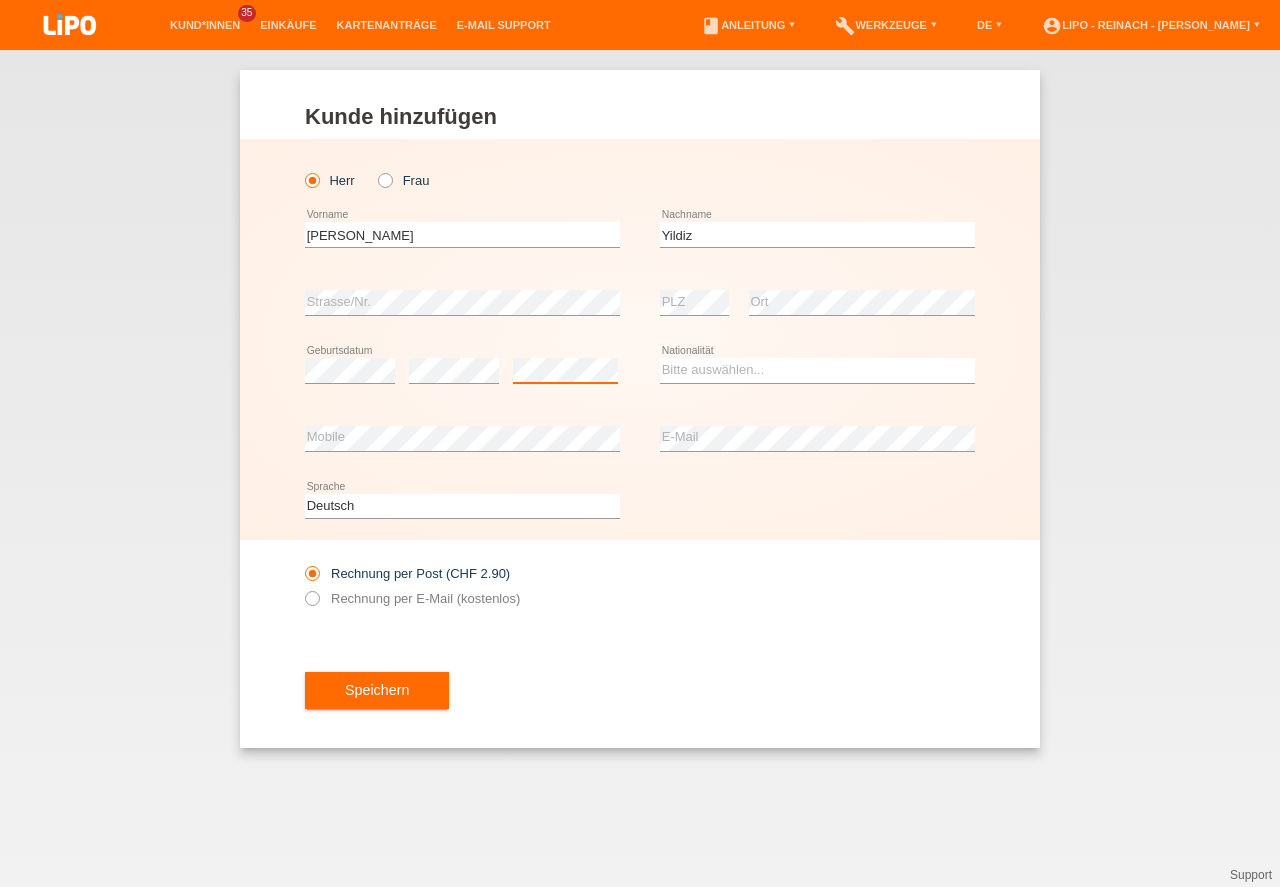 scroll, scrollTop: 0, scrollLeft: 0, axis: both 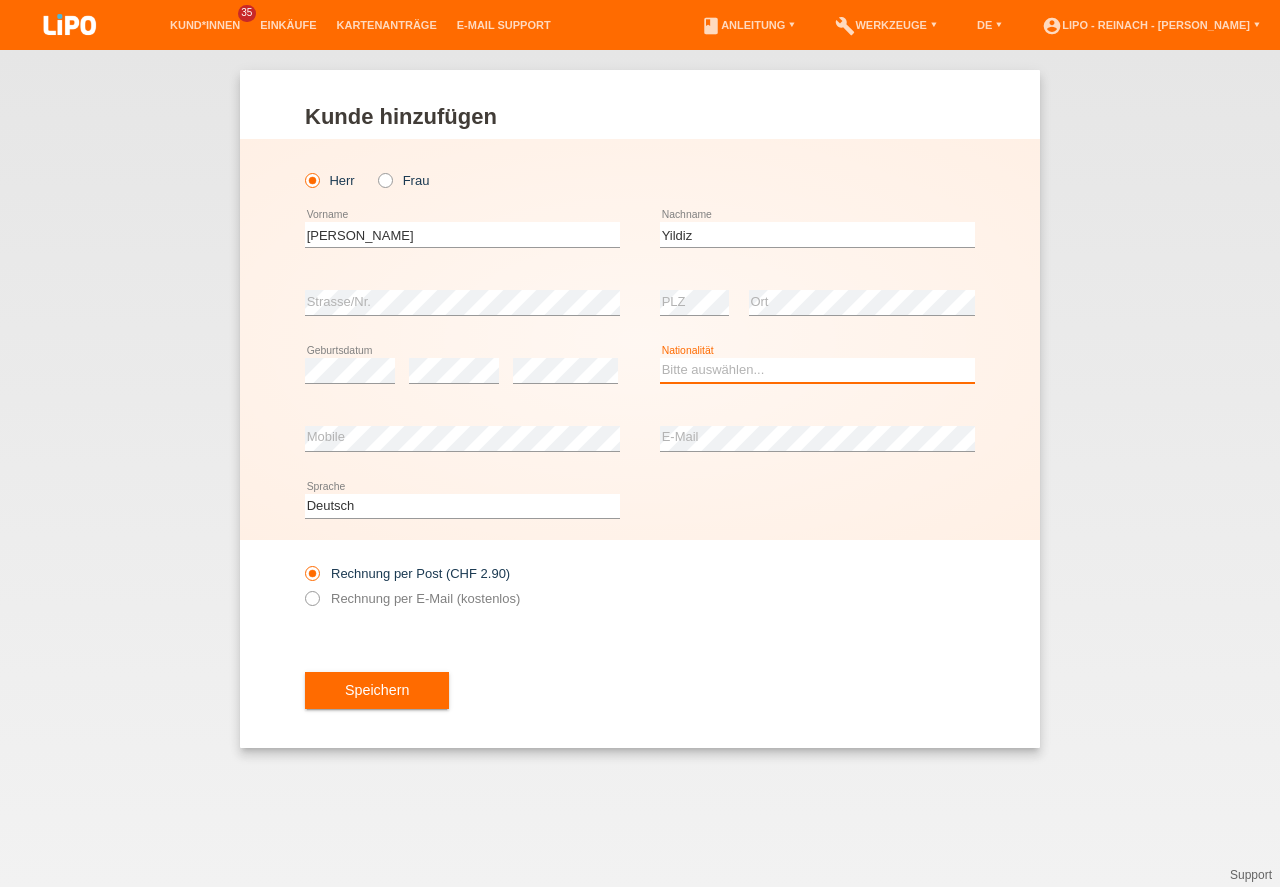 click on "Bitte auswählen...
Schweiz
Deutschland
Liechtenstein
Österreich
------------
Afghanistan
Ägypten
Åland
Albanien
Algerien" at bounding box center [817, 370] 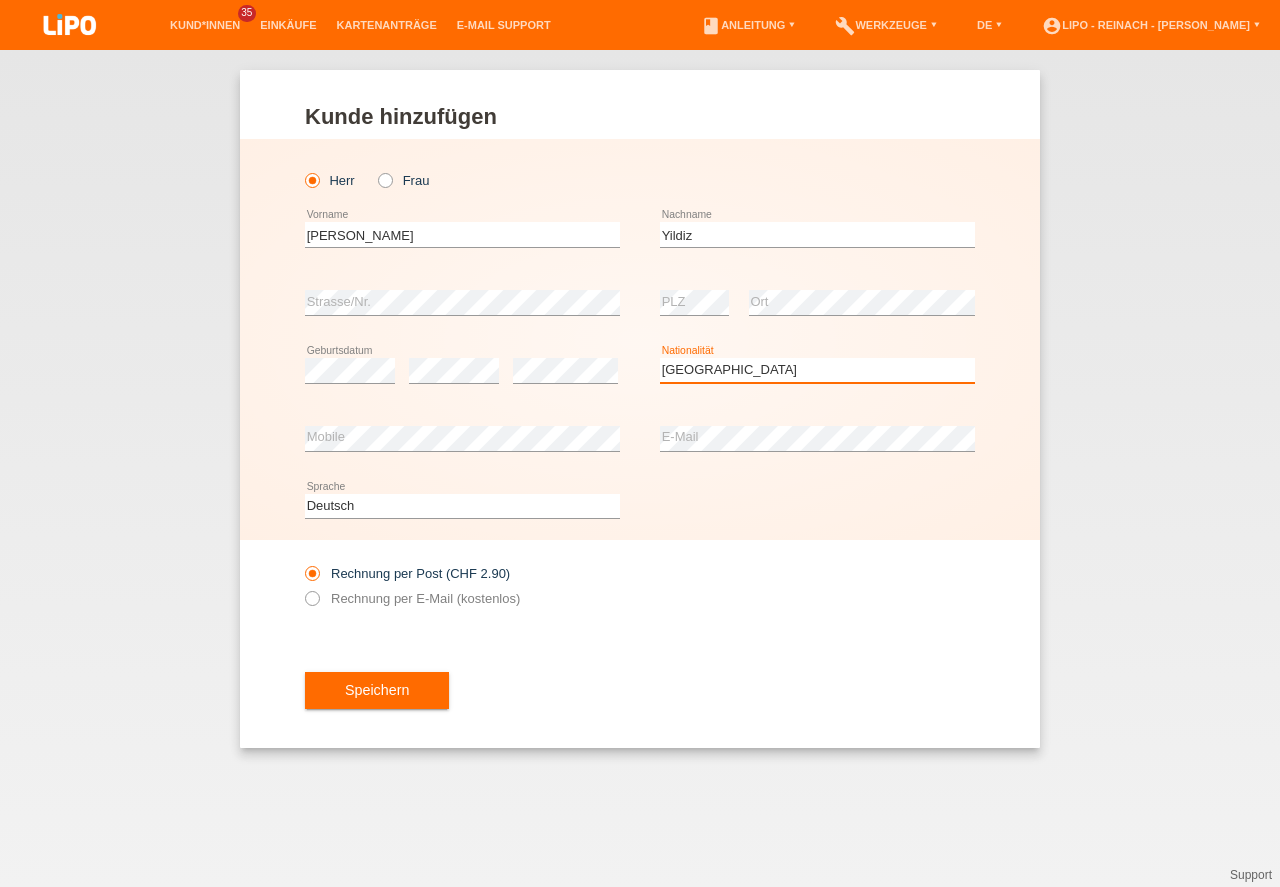 scroll, scrollTop: 0, scrollLeft: 0, axis: both 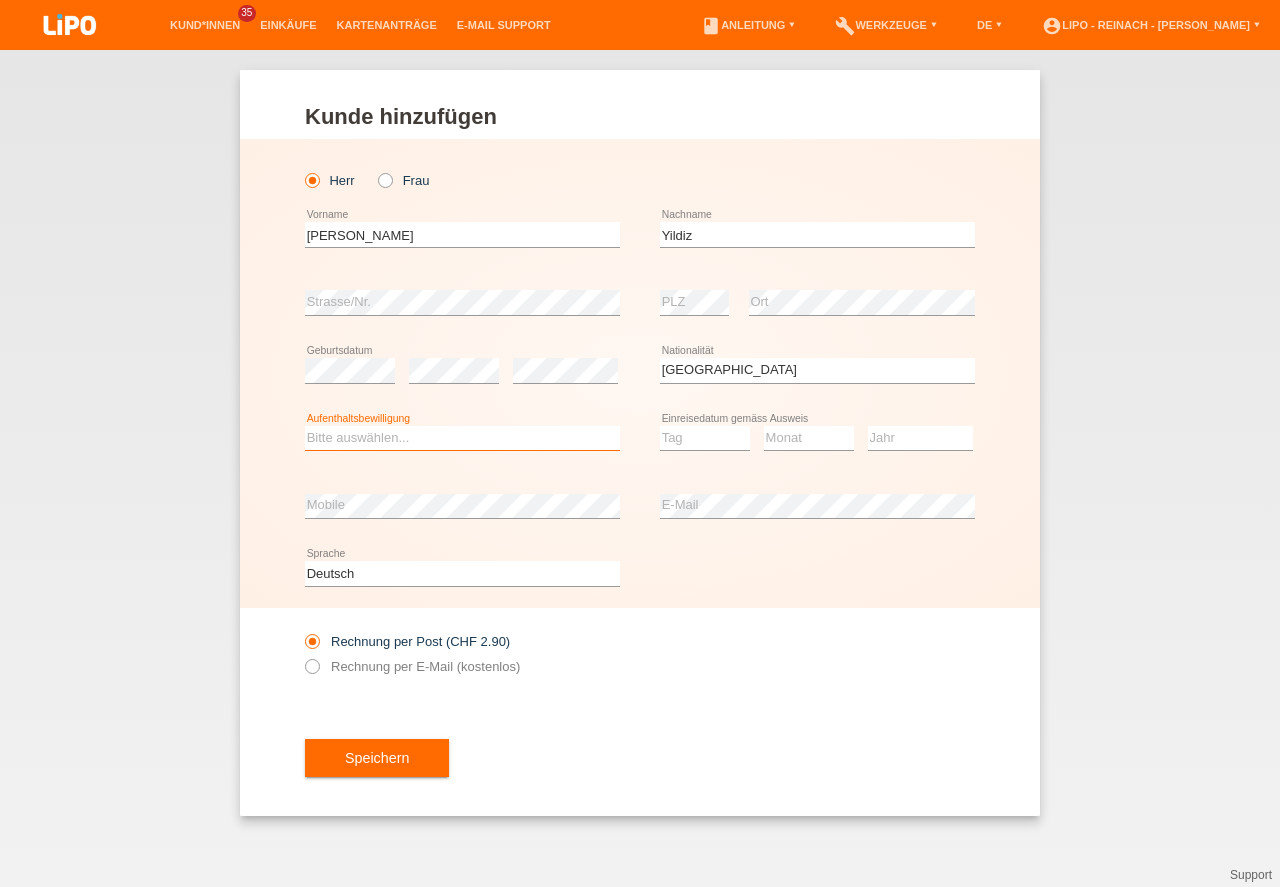 click on "Bitte auswählen...
C
B
B - Flüchtlingsstatus
Andere" at bounding box center (462, 438) 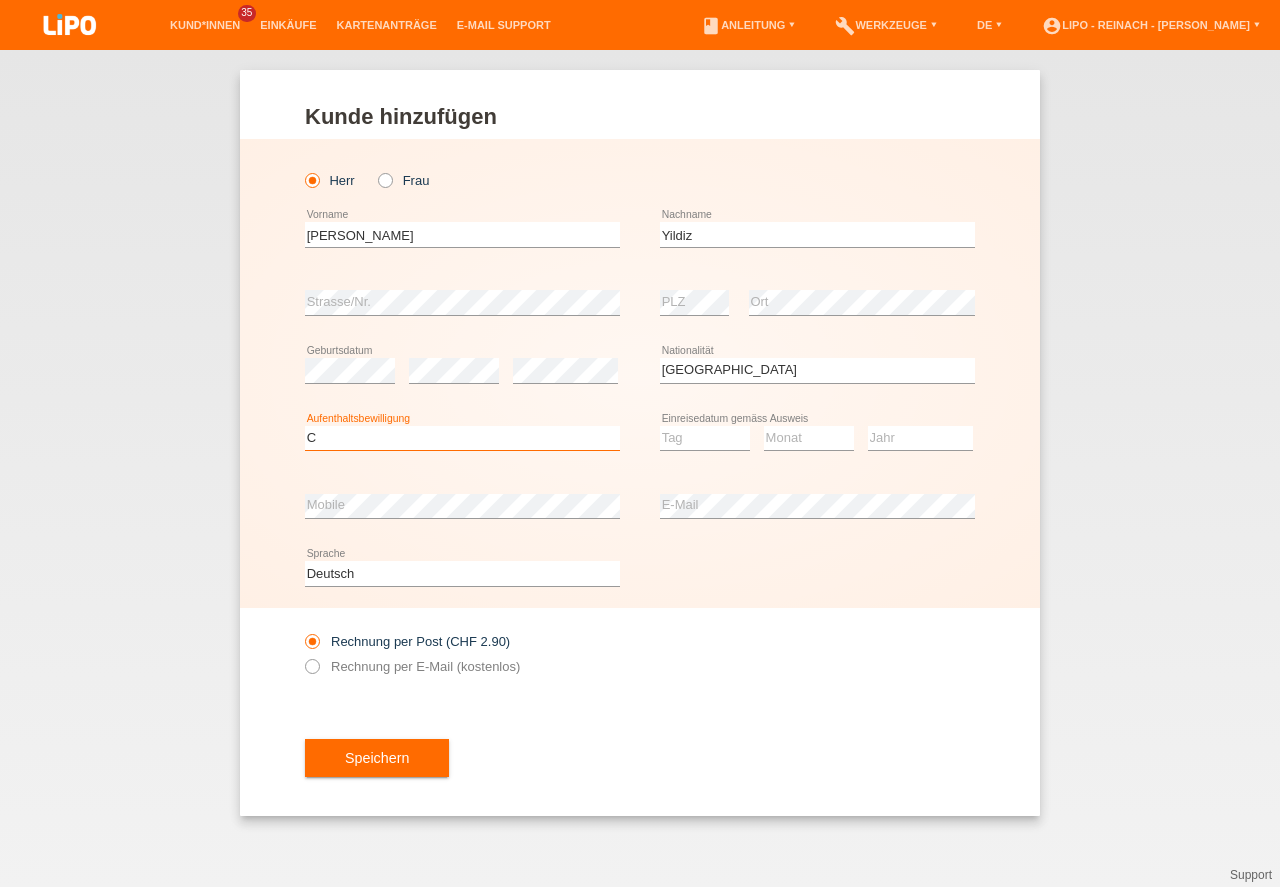 click on "C" at bounding box center (0, 0) 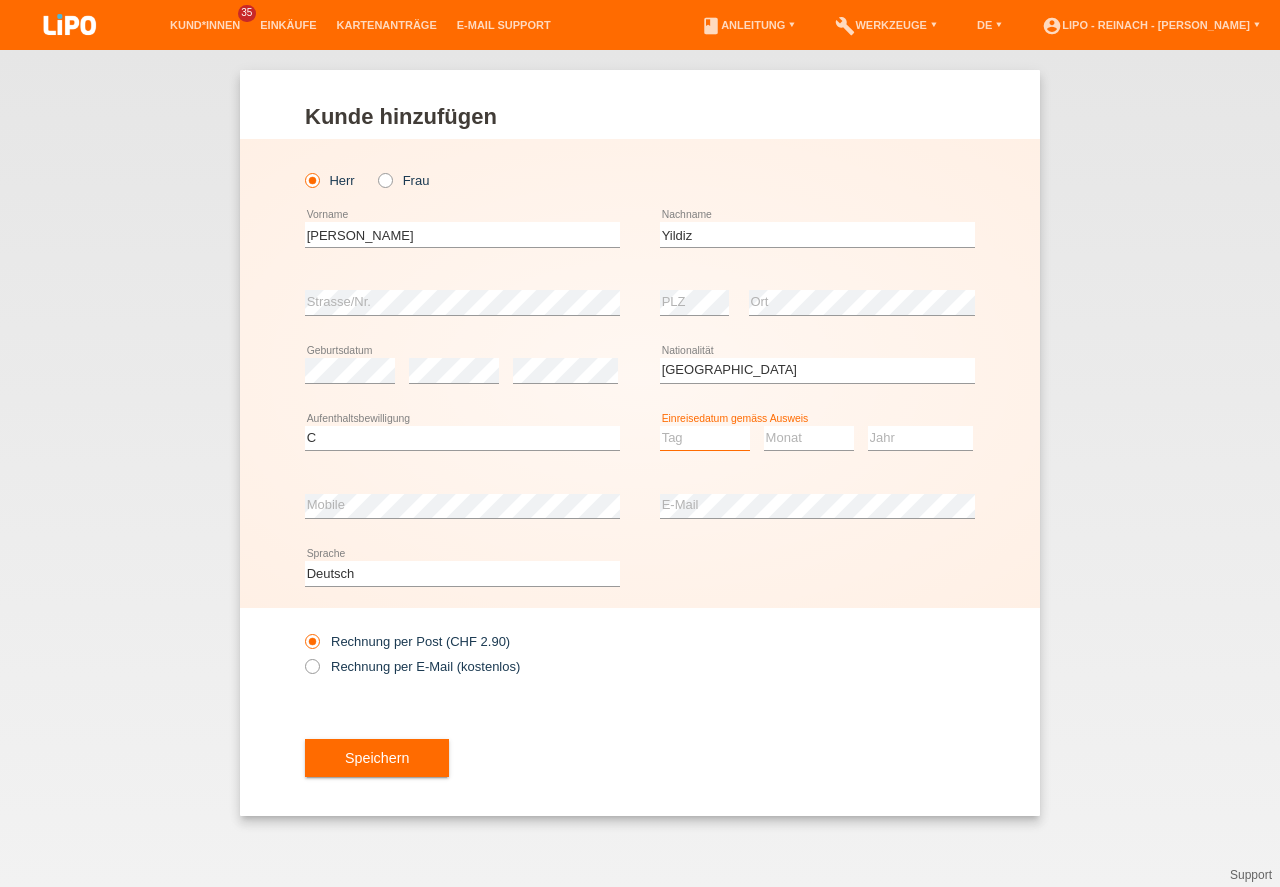 click on "Tag
01
02
03
04
05
06
07
08
09
10 11" at bounding box center (705, 438) 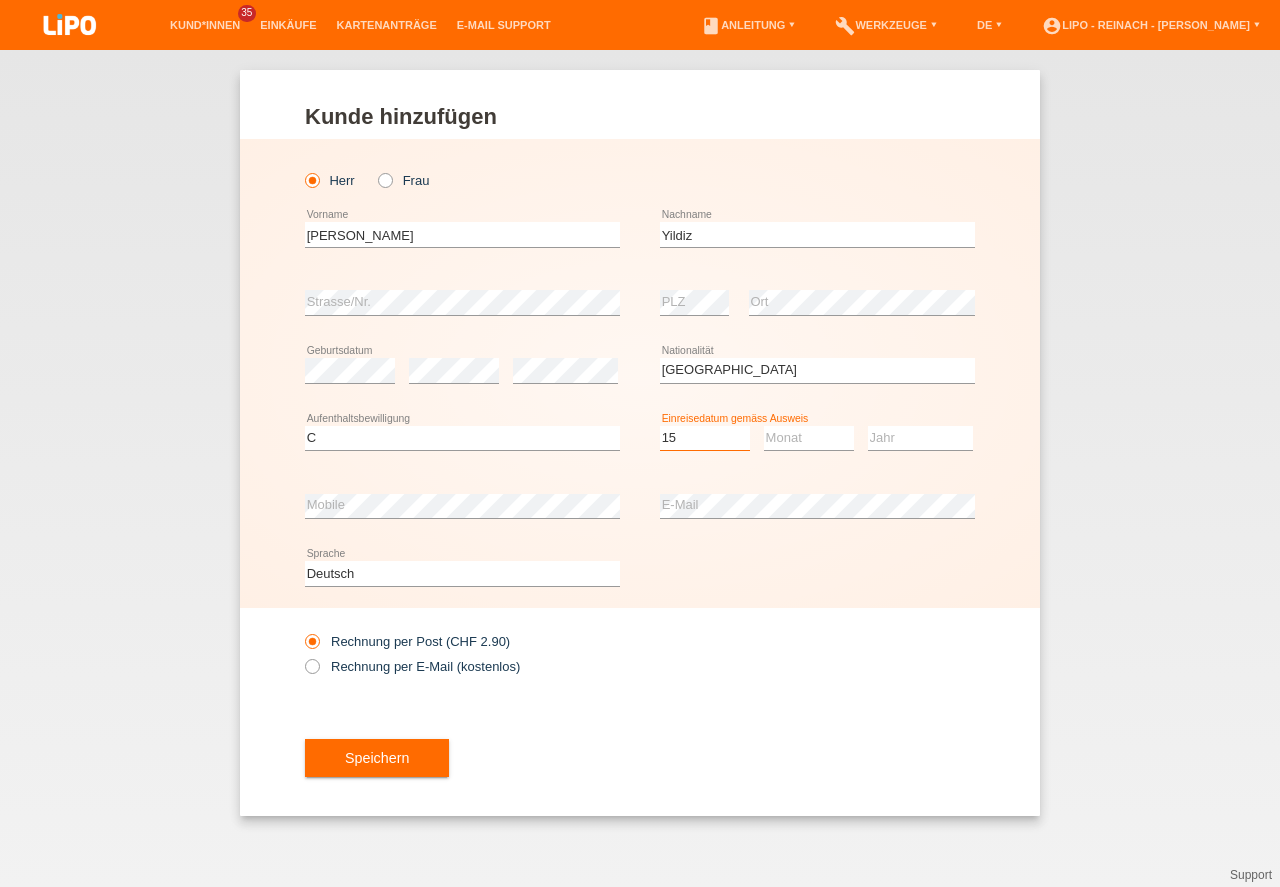 click on "15" at bounding box center [0, 0] 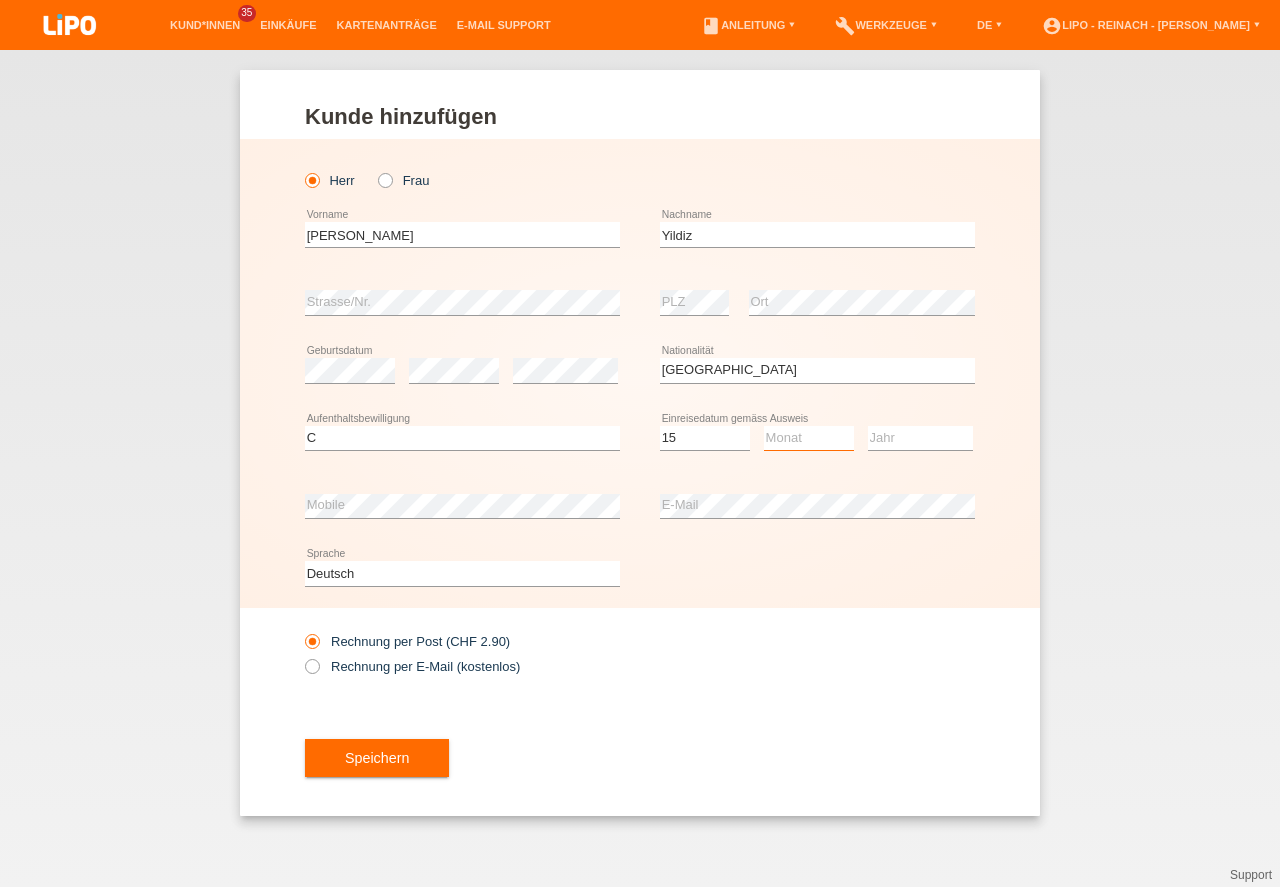 click on "Monat
01
02
03
04
05
06
07
08
09
10 11" at bounding box center [809, 438] 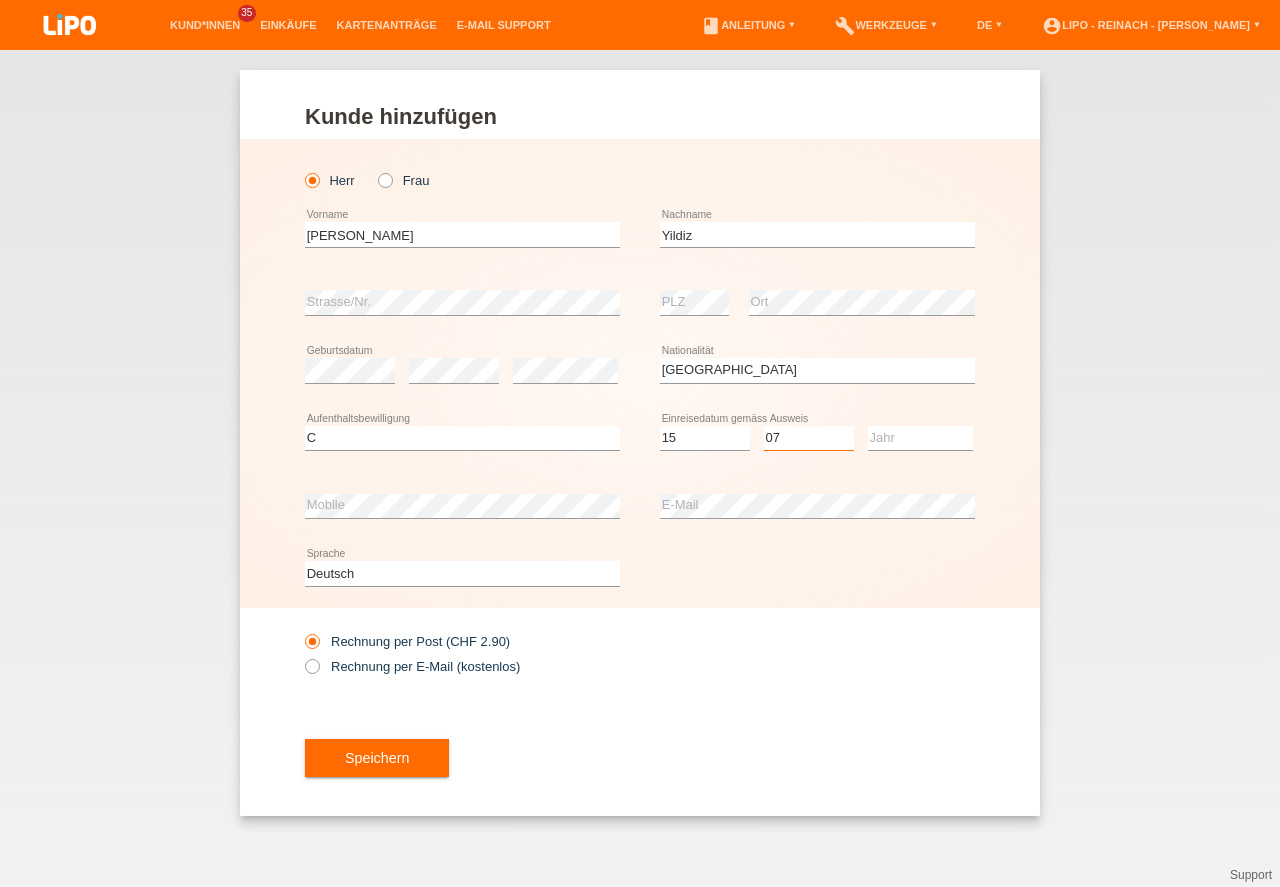 click on "07" at bounding box center [0, 0] 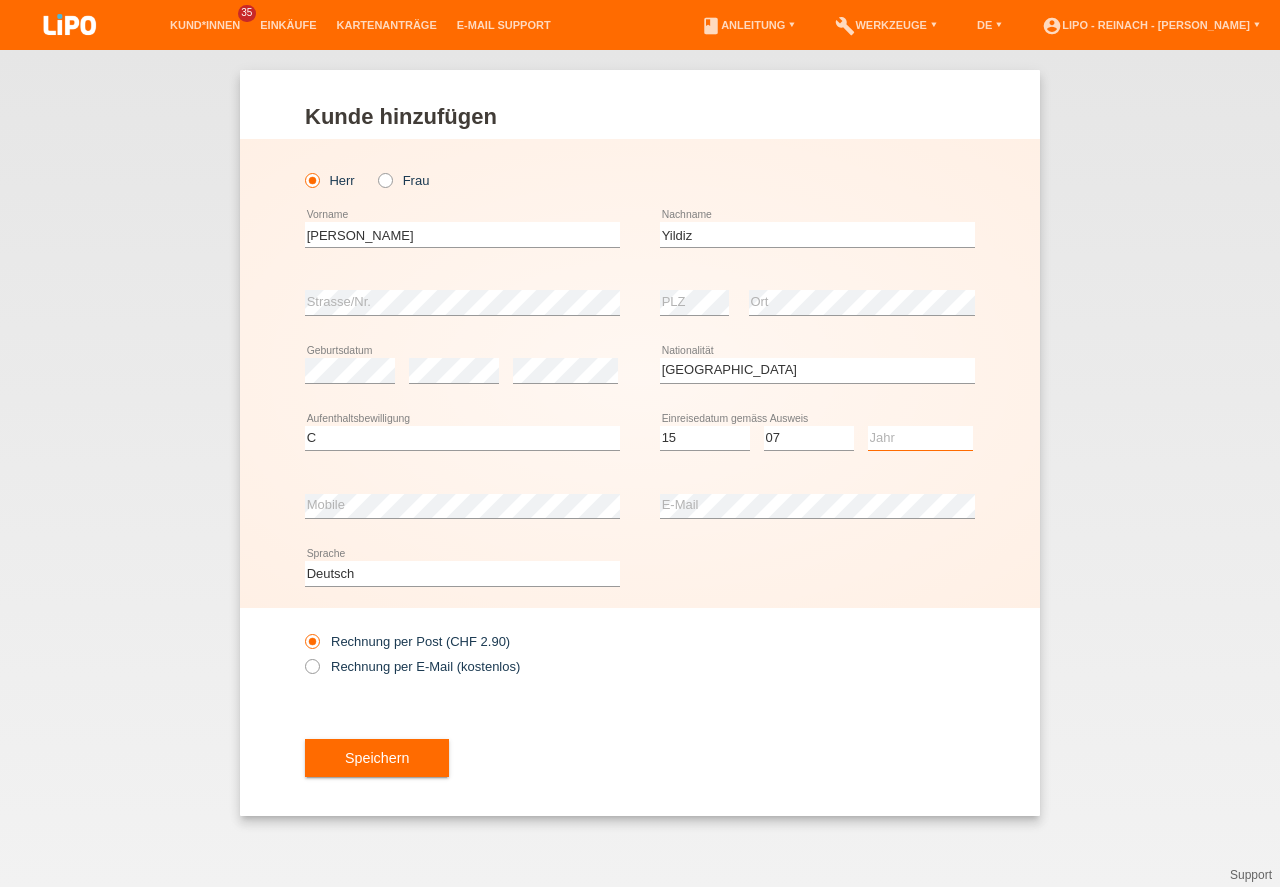 click on "Jahr
2025
2024
2023
2022
2021
2020
2019
2018
2017 2016 2015 2014 2013 2012 2011 2010 2009 2008 2007 2006 2005 2004 2003 2002 2001" at bounding box center (920, 438) 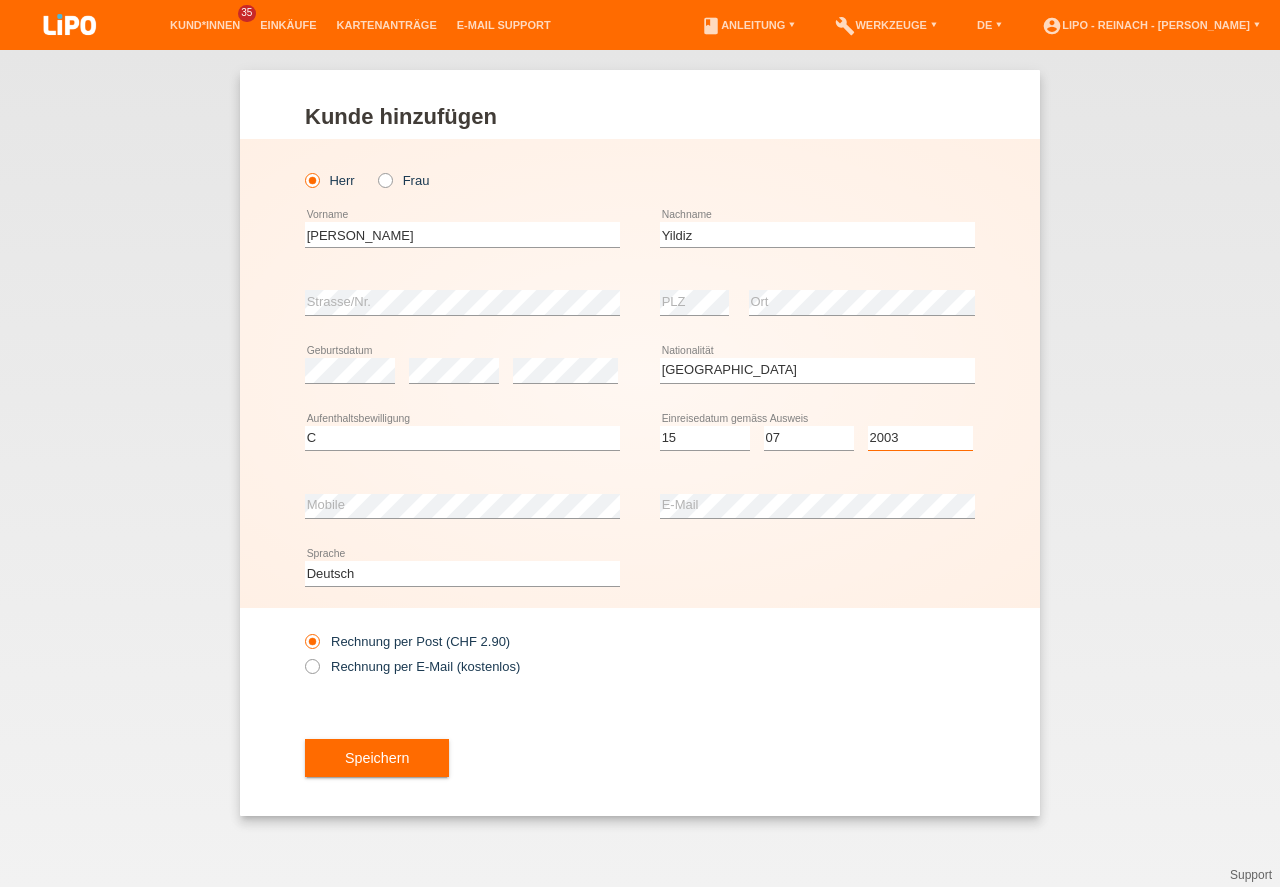 scroll, scrollTop: 0, scrollLeft: 0, axis: both 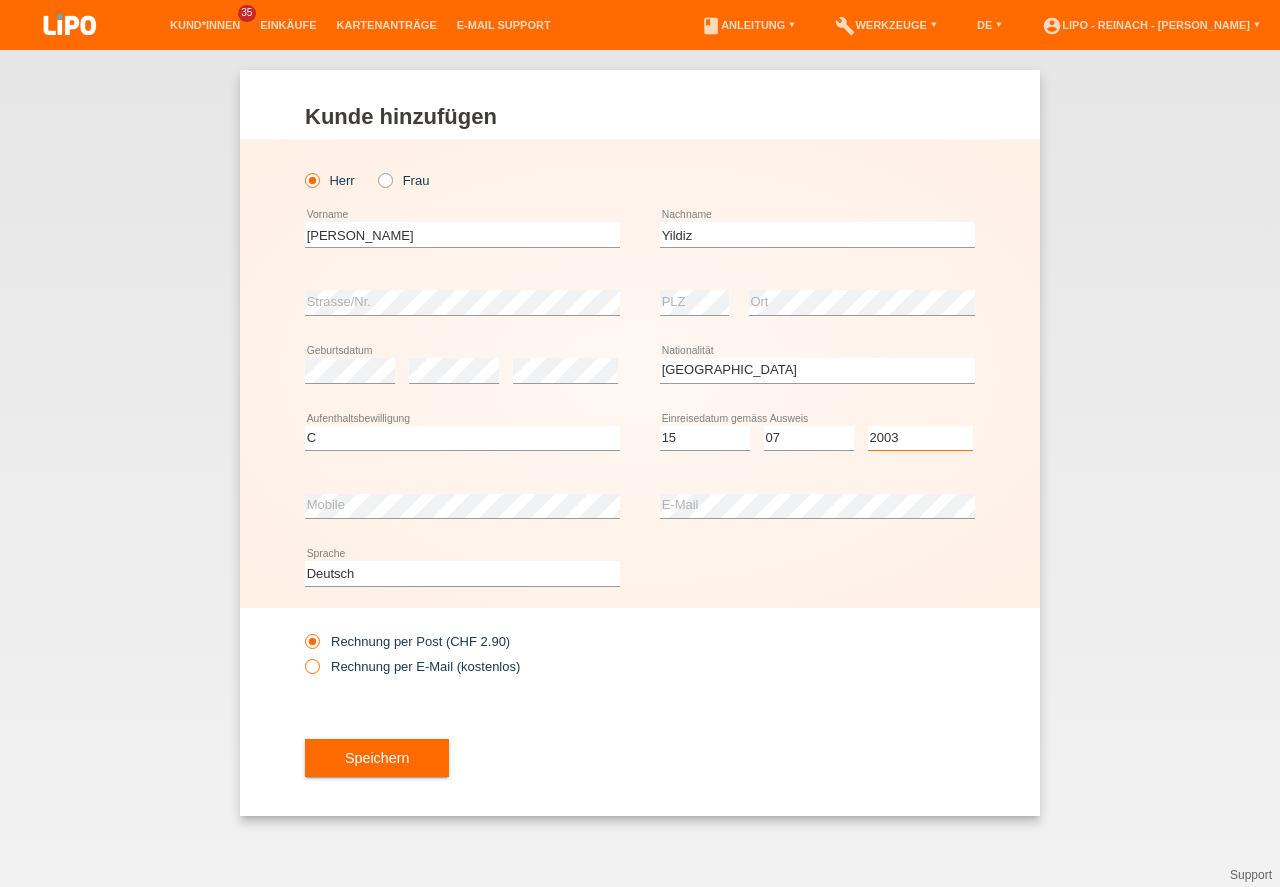 select on "2003" 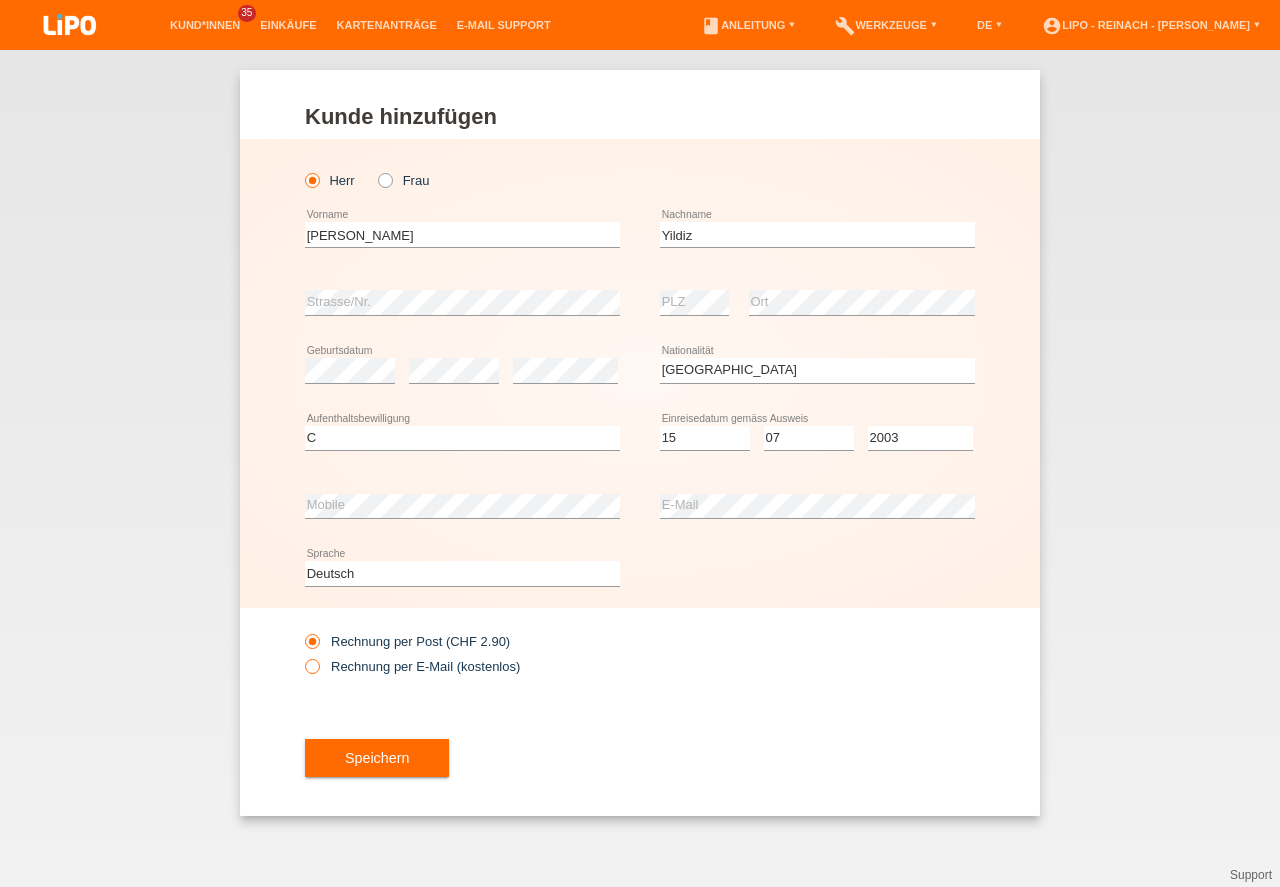 click at bounding box center (302, 656) 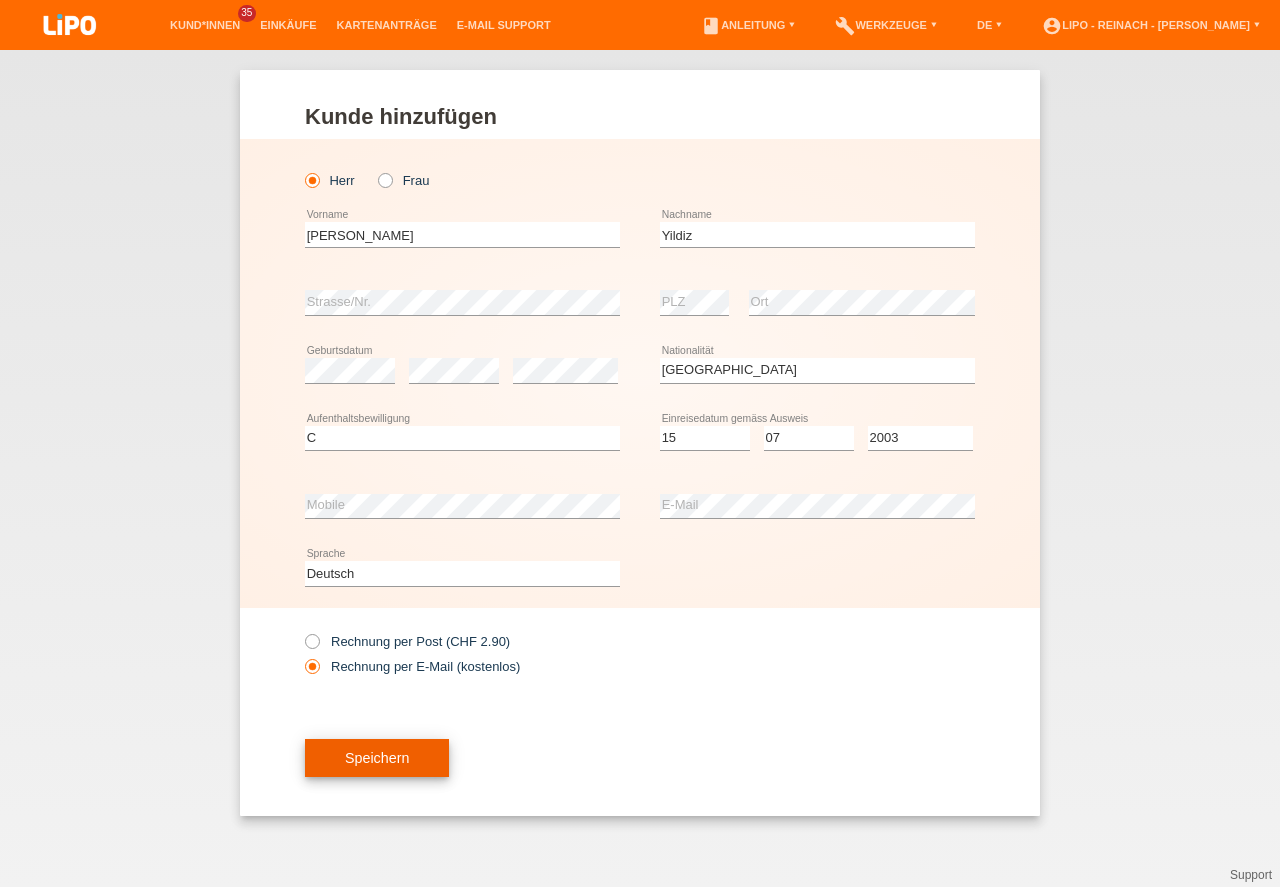 click on "Speichern" at bounding box center [377, 758] 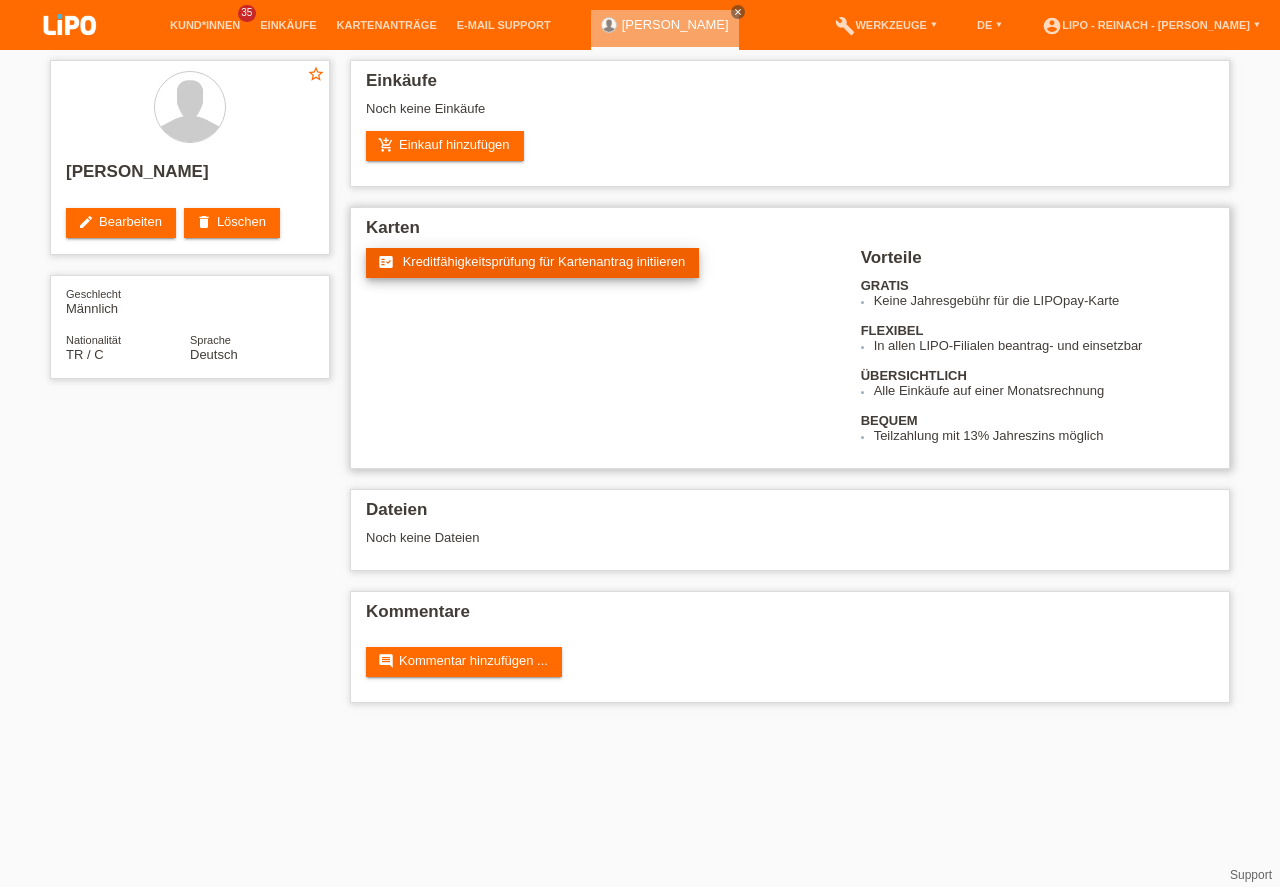 scroll, scrollTop: 0, scrollLeft: 0, axis: both 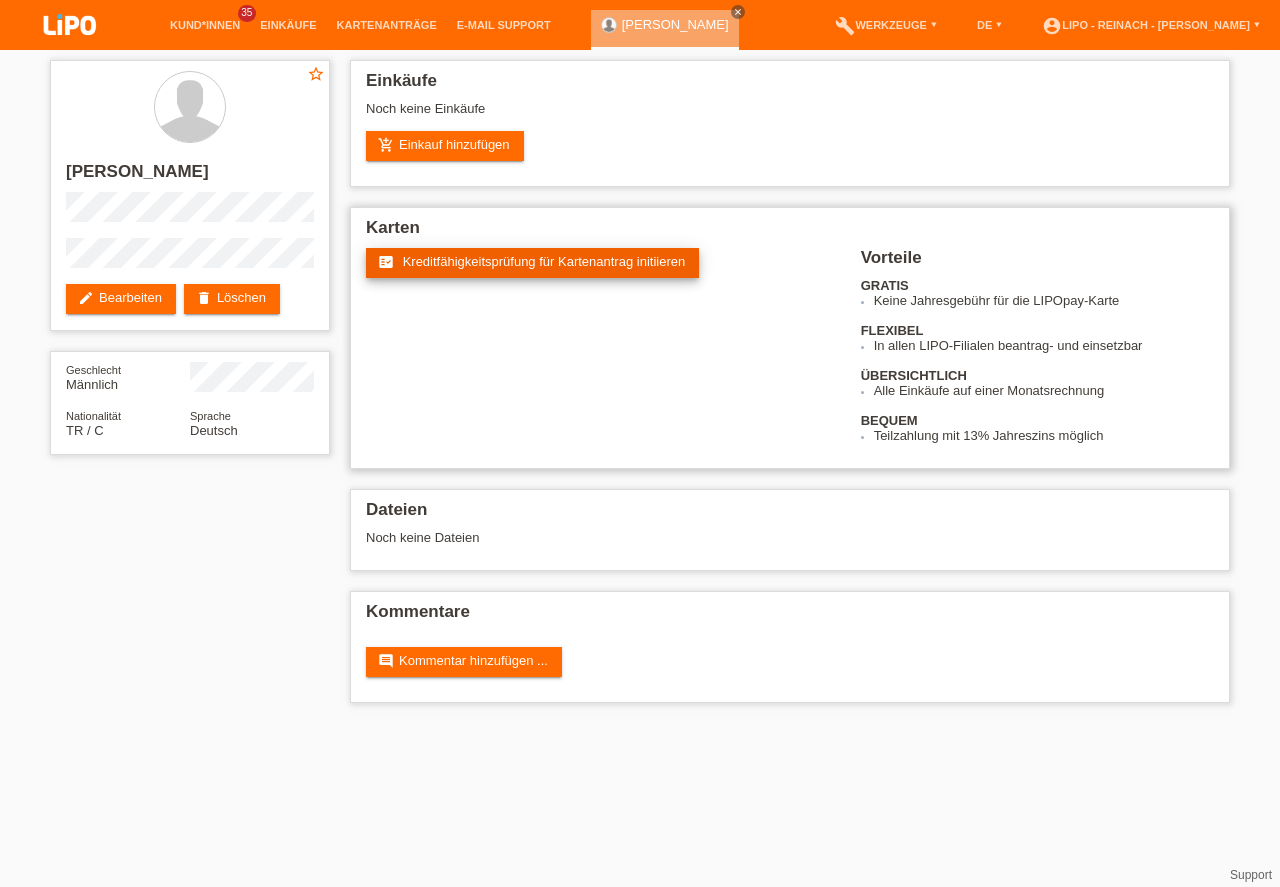click on "Kreditfähigkeitsprüfung für Kartenantrag initiieren" at bounding box center (544, 261) 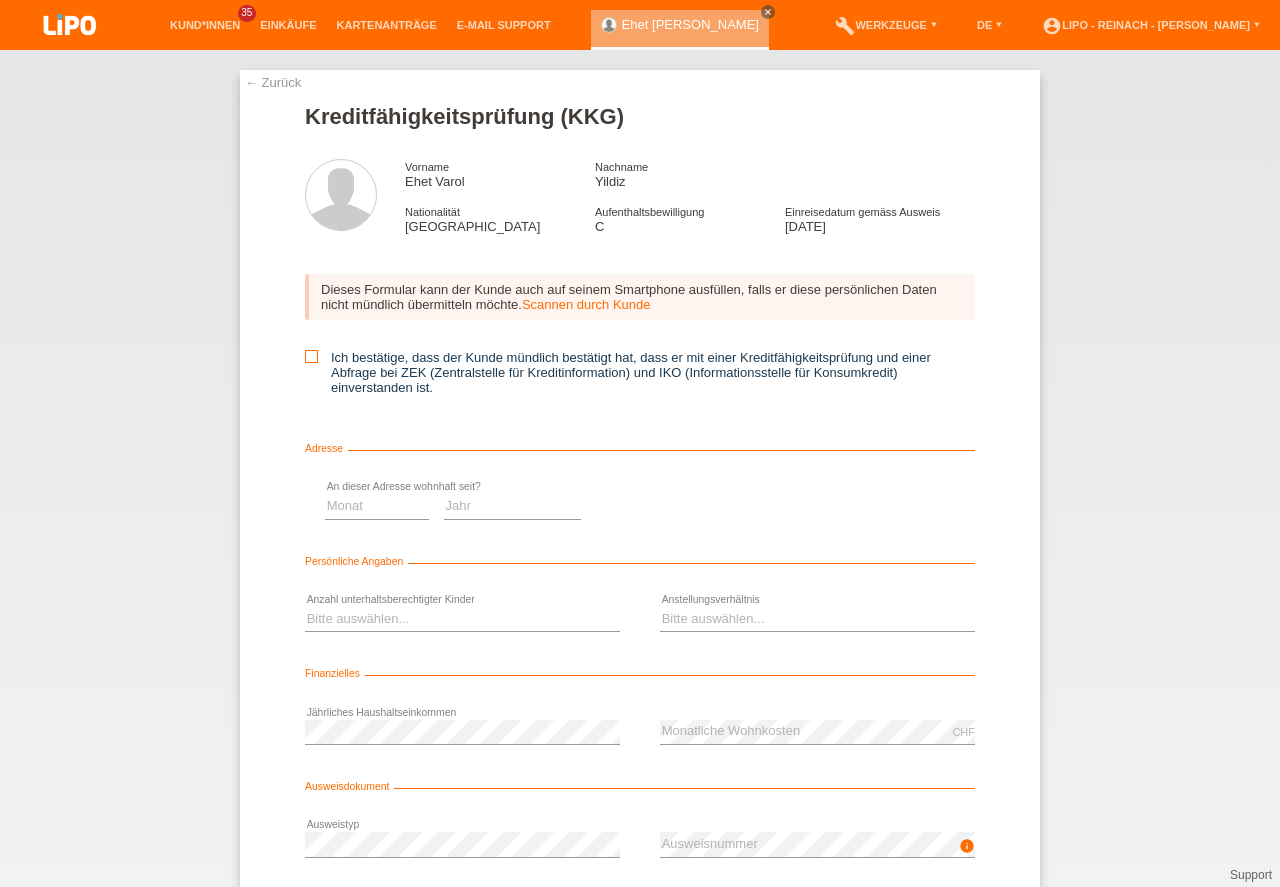 scroll, scrollTop: 0, scrollLeft: 0, axis: both 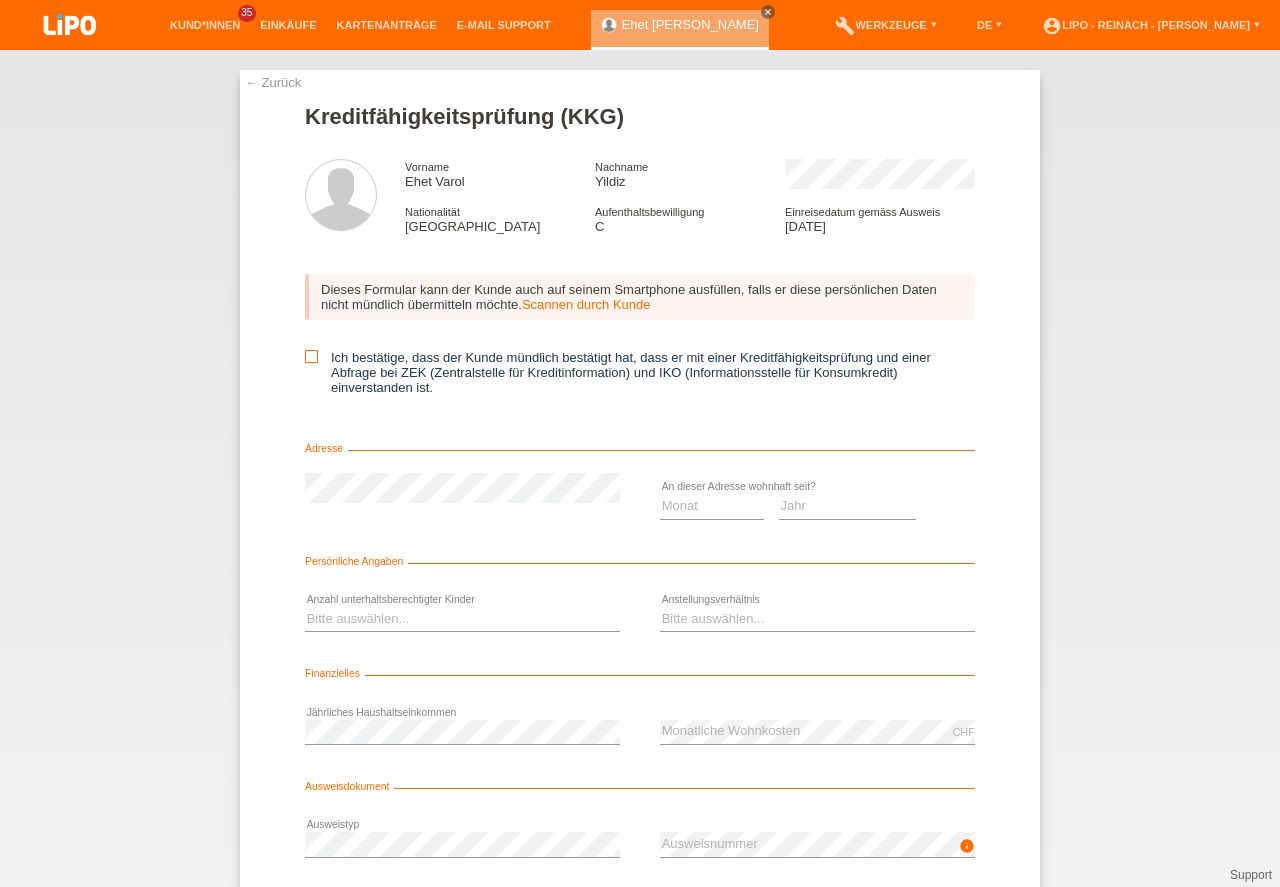 click at bounding box center (311, 356) 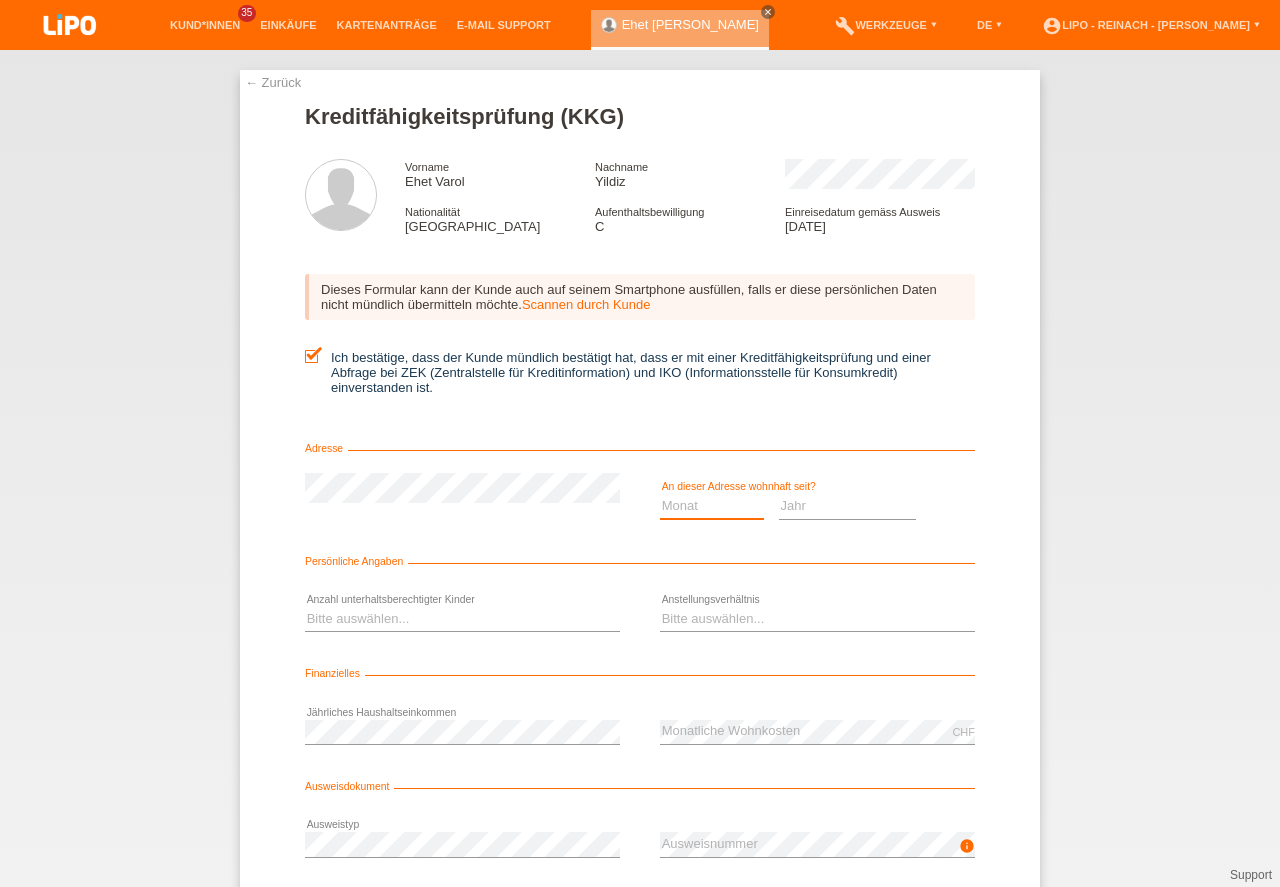 click on "Monat
01
02
03
04
05
06
07
08
09
10" at bounding box center (712, 506) 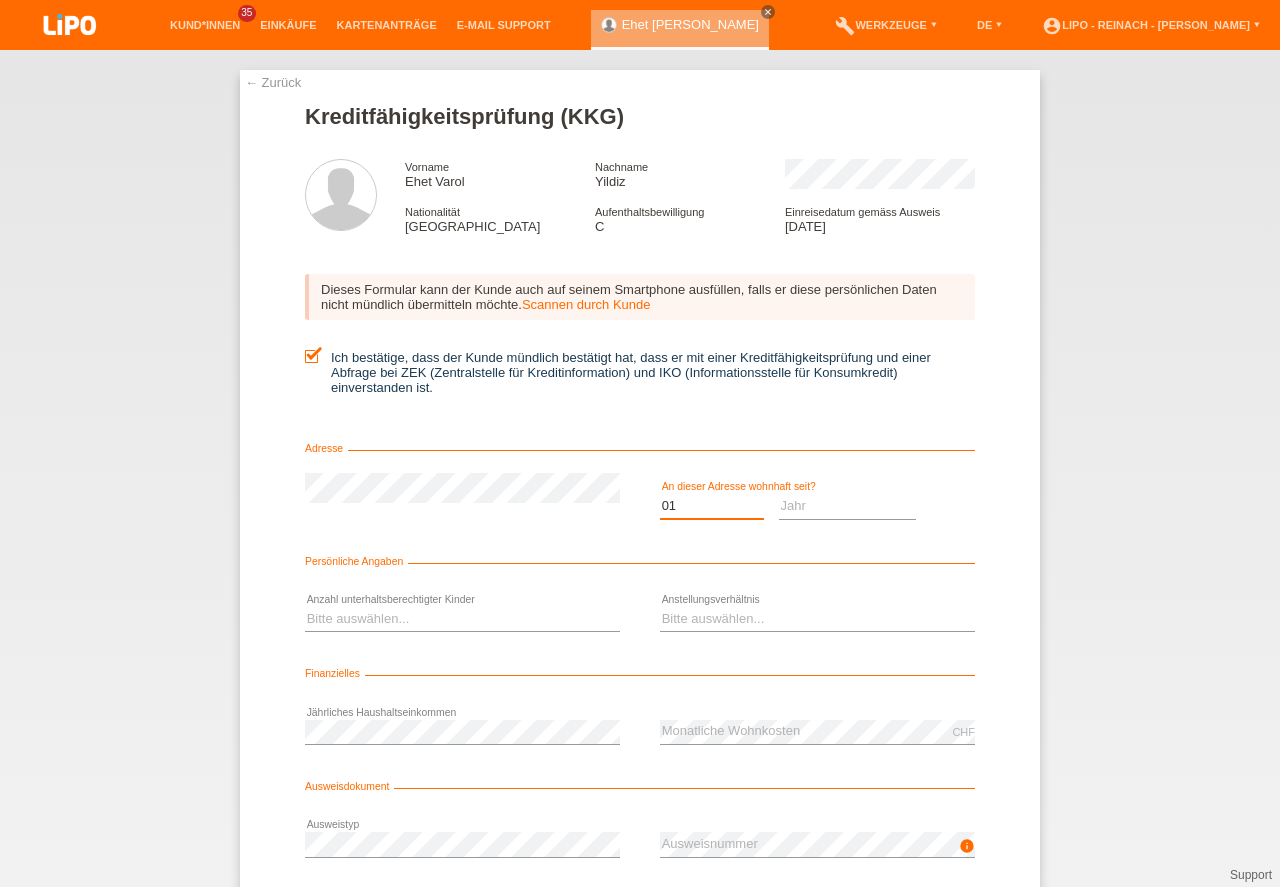 click on "01" at bounding box center (0, 0) 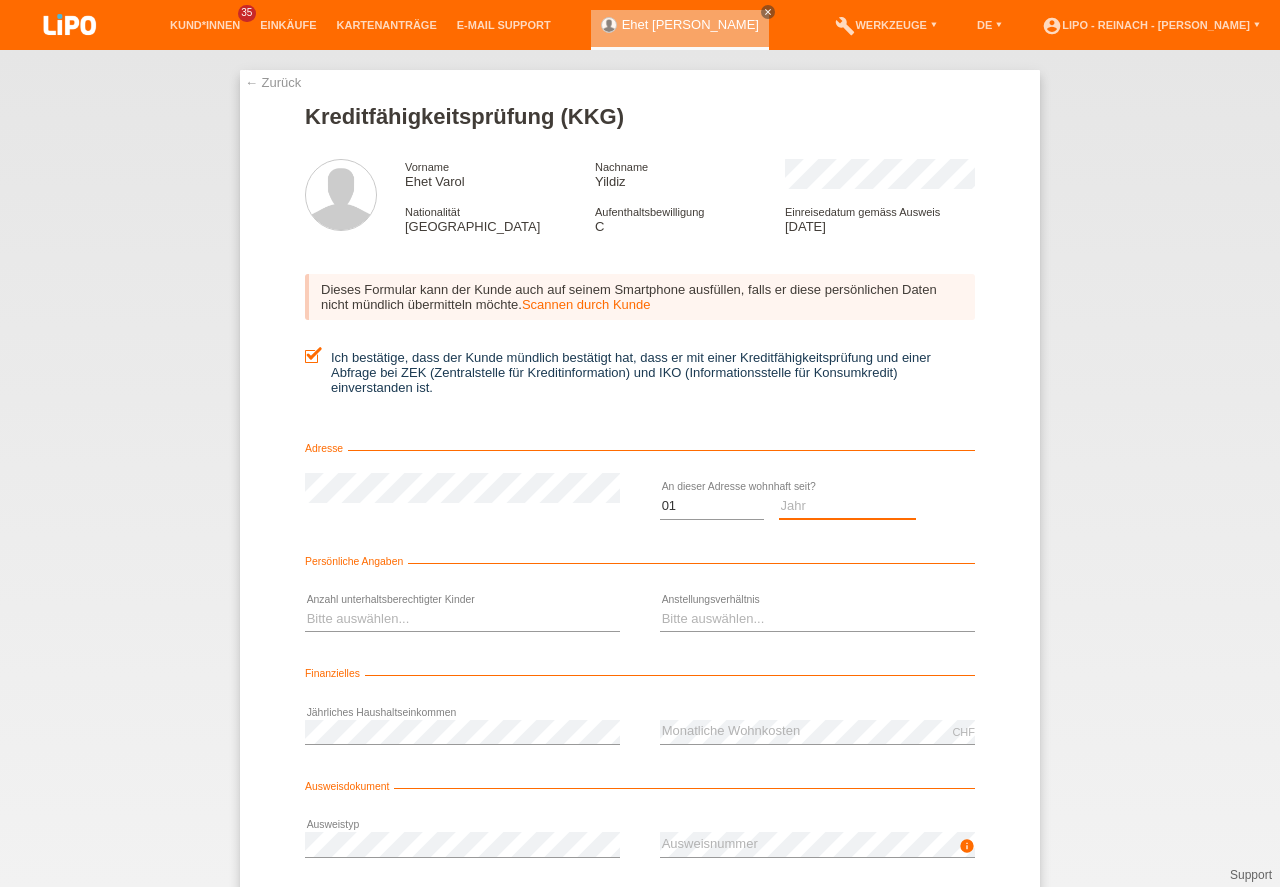 click on "Jahr
2025
2024
2023
2022
2021
2020
2019
2018
2017
2016 2015 2014 2013 2012 2011 2010 2009 2008 2007 2006 2005 2004 2003" at bounding box center (848, 506) 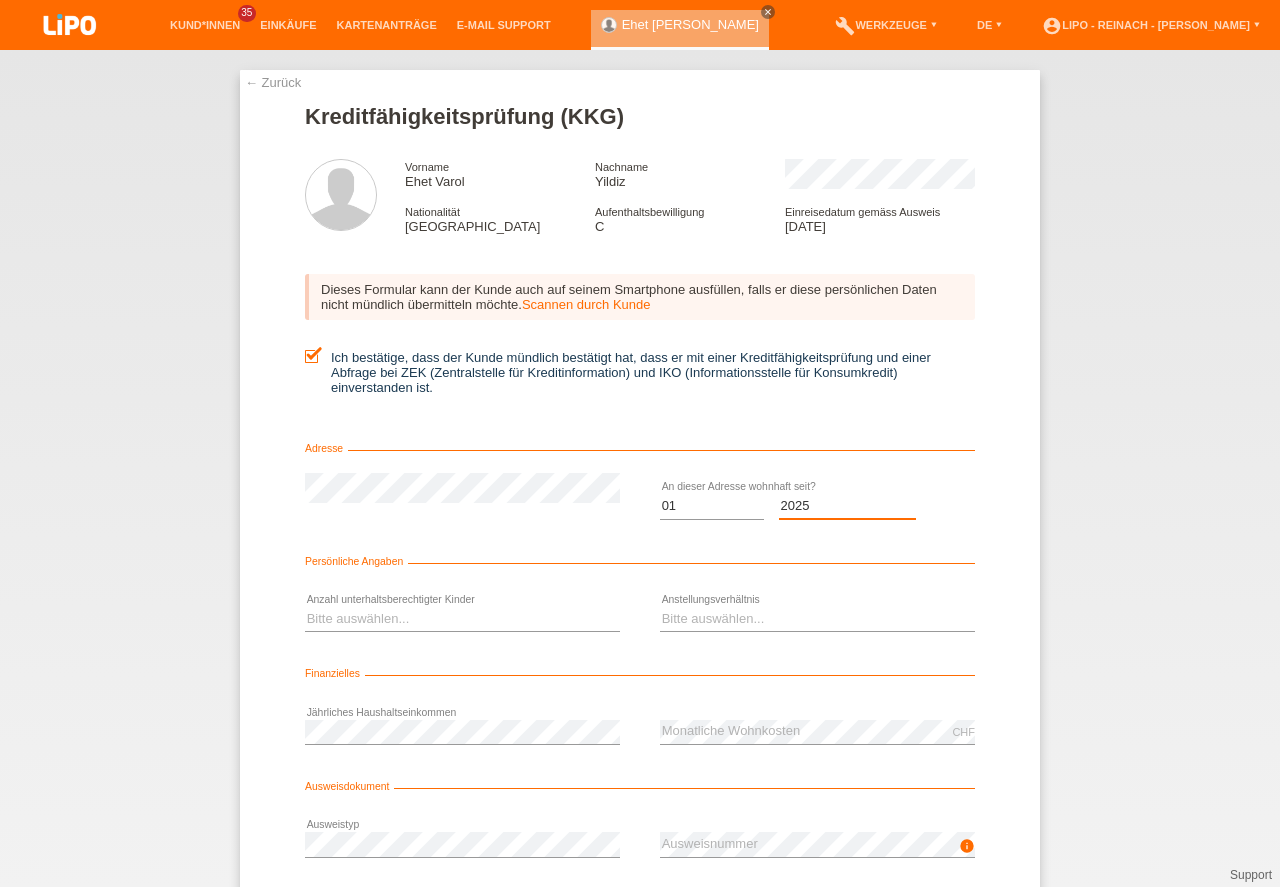 click on "Monat
01
02
03
04
05
06
07
08
09
10" at bounding box center [712, 506] 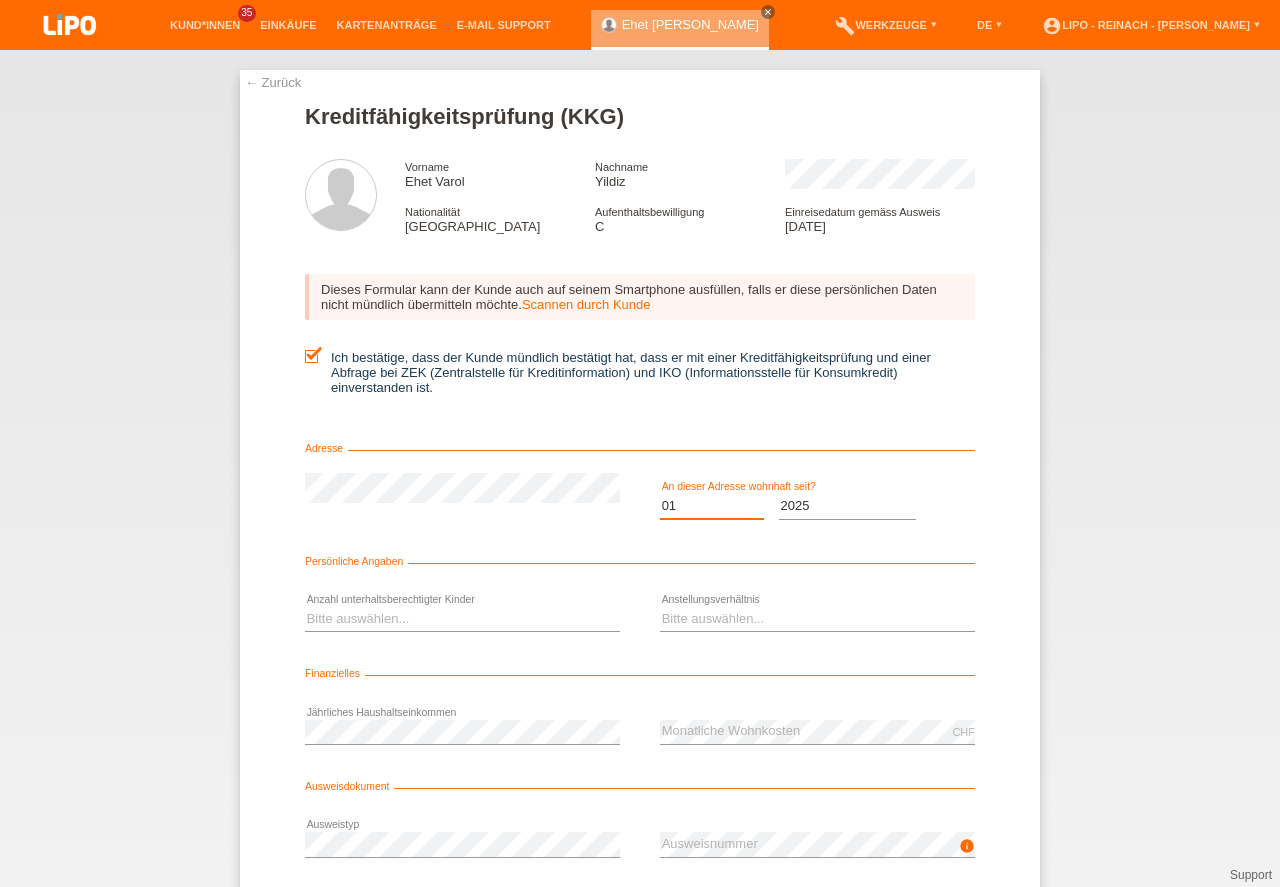 click on "Monat
01
02
03
04
05
06
07
08
09
10" at bounding box center [712, 506] 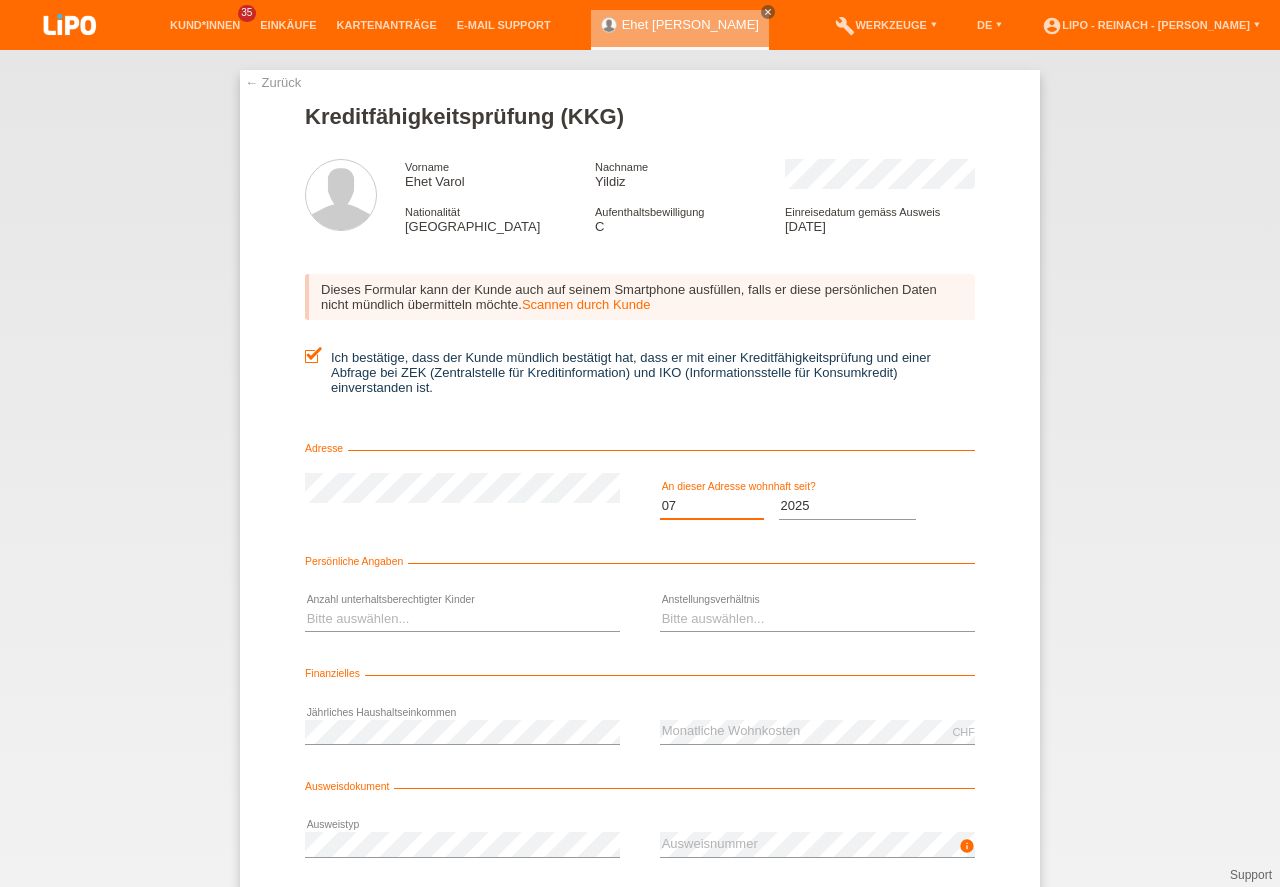 click on "07" at bounding box center (0, 0) 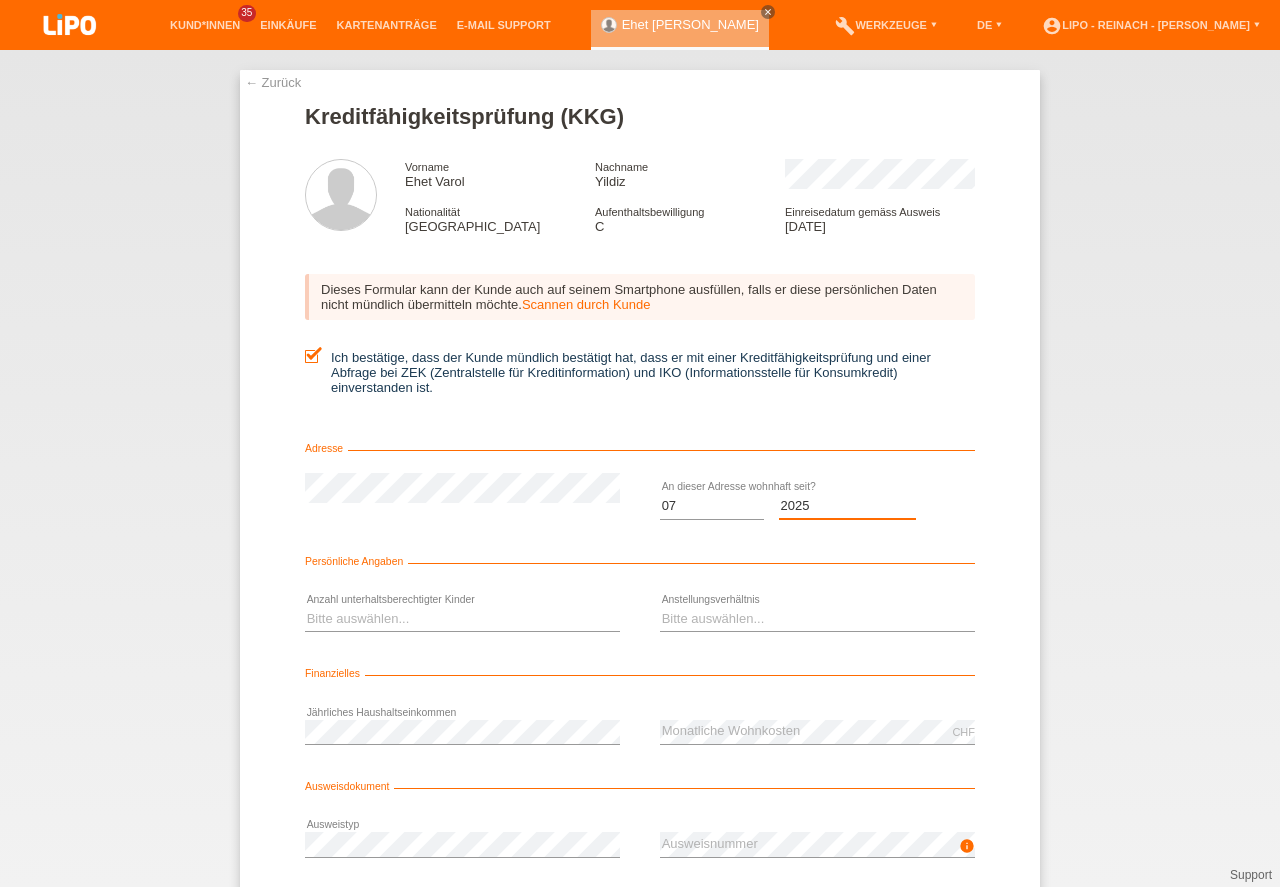 click on "Jahr
2025
2024
2023
2022
2021
2020
2019
2018
2017
2016 2015 2014 2013 2012 2011 2010 2009 2008 2007 2006 2005 2004 2003" at bounding box center (848, 506) 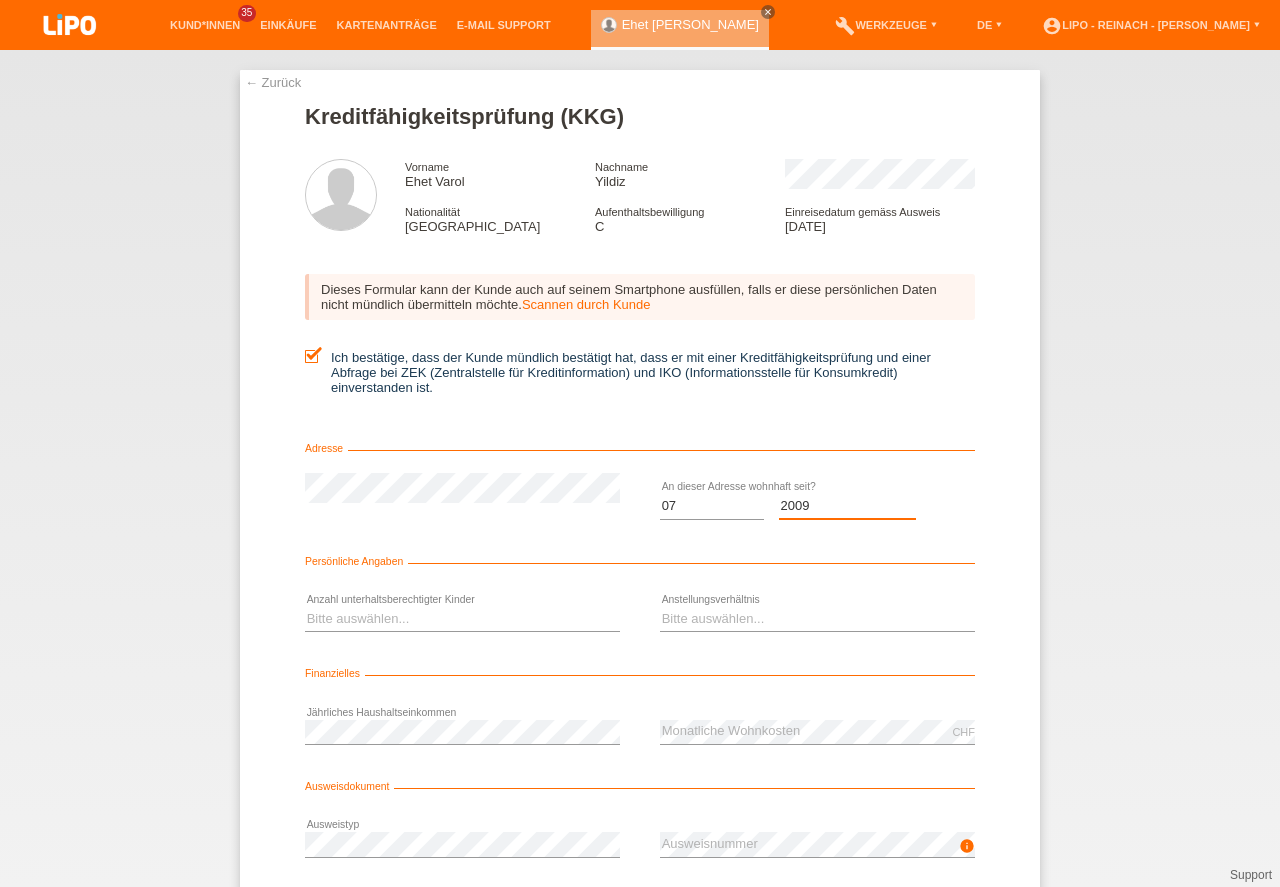 scroll, scrollTop: 0, scrollLeft: 0, axis: both 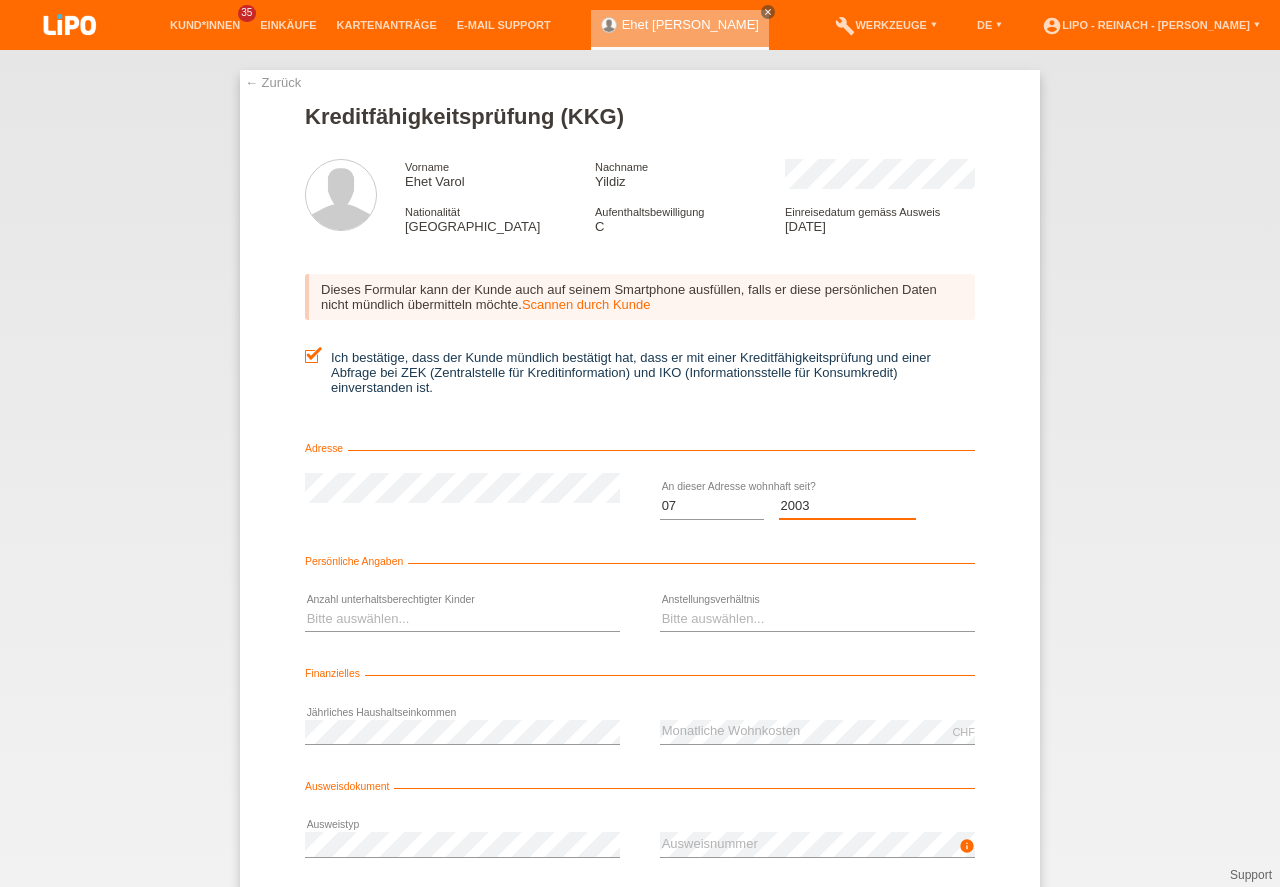 click on "Jahr
2025
2024
2023
2022
2021
2020
2019
2018
2017
2016 2015 2014 2013 2012 2011 2010 2009 2008 2007 2006 2005 2004 2003" at bounding box center (848, 506) 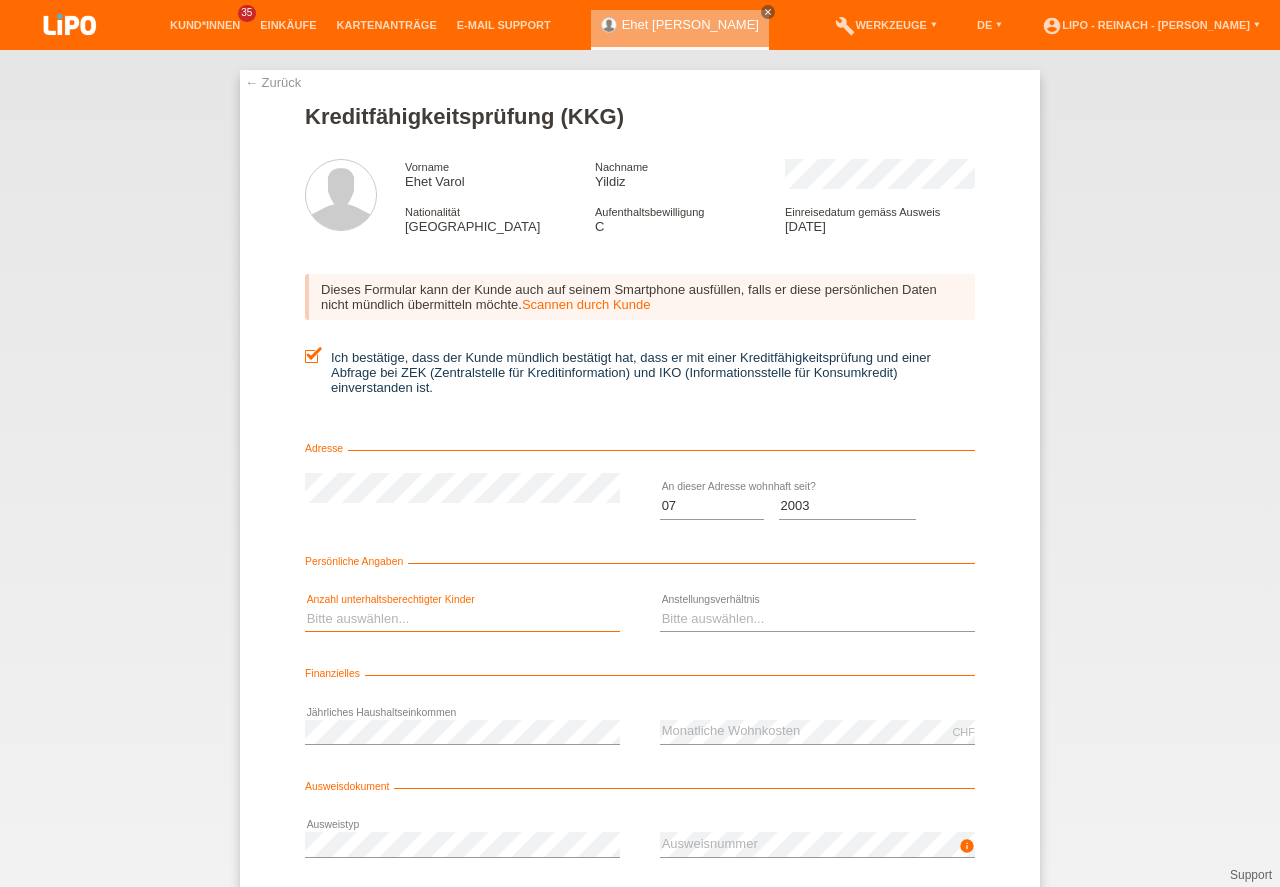 click on "Bitte auswählen...
0
1
2
3
4
5
6
7
8
9" at bounding box center [462, 619] 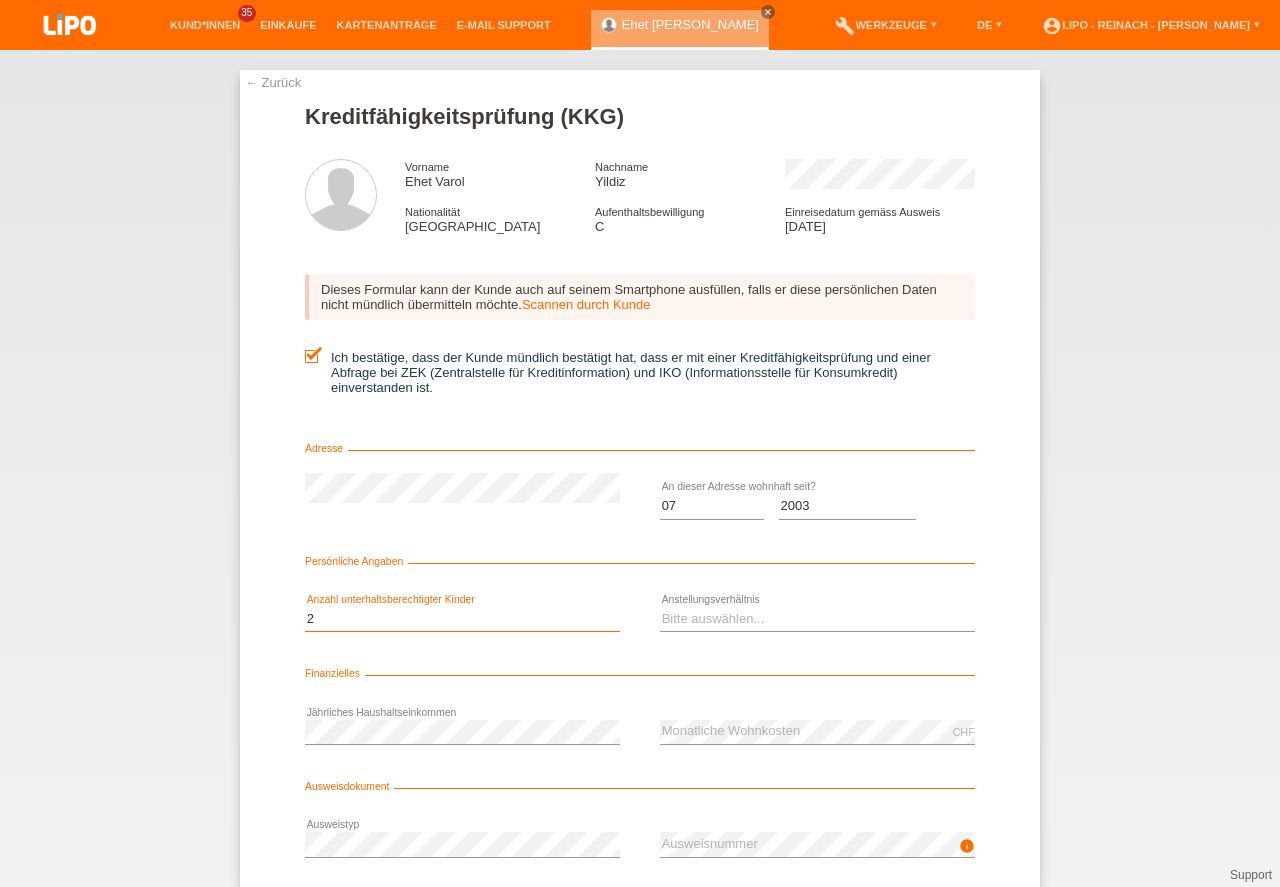 click on "2" at bounding box center (0, 0) 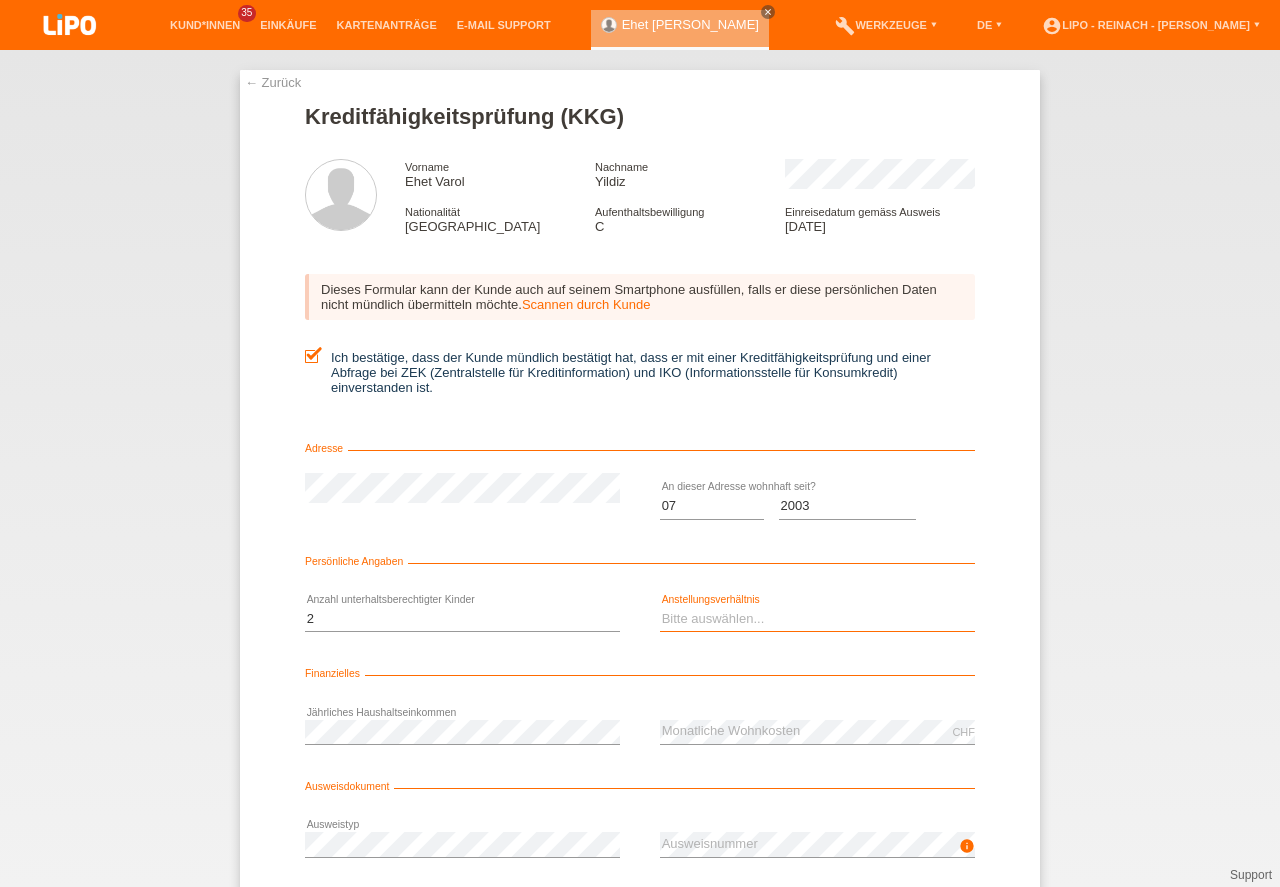 click on "Bitte auswählen...
Unbefristet
Befristet
Lehrling/Student
Pensioniert
Nicht arbeitstätig
Hausfrau/-mann
Selbständig" at bounding box center (817, 619) 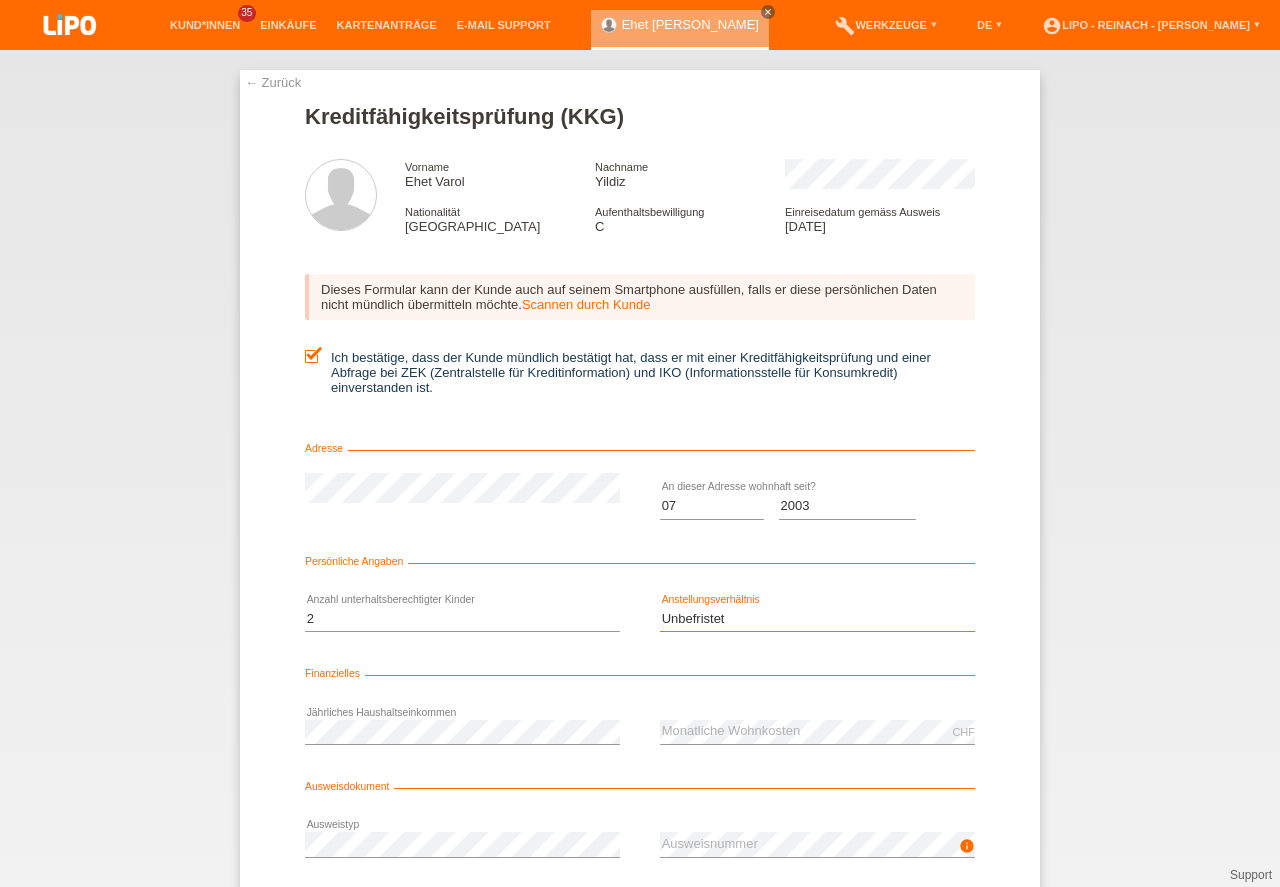 click on "Unbefristet" at bounding box center (0, 0) 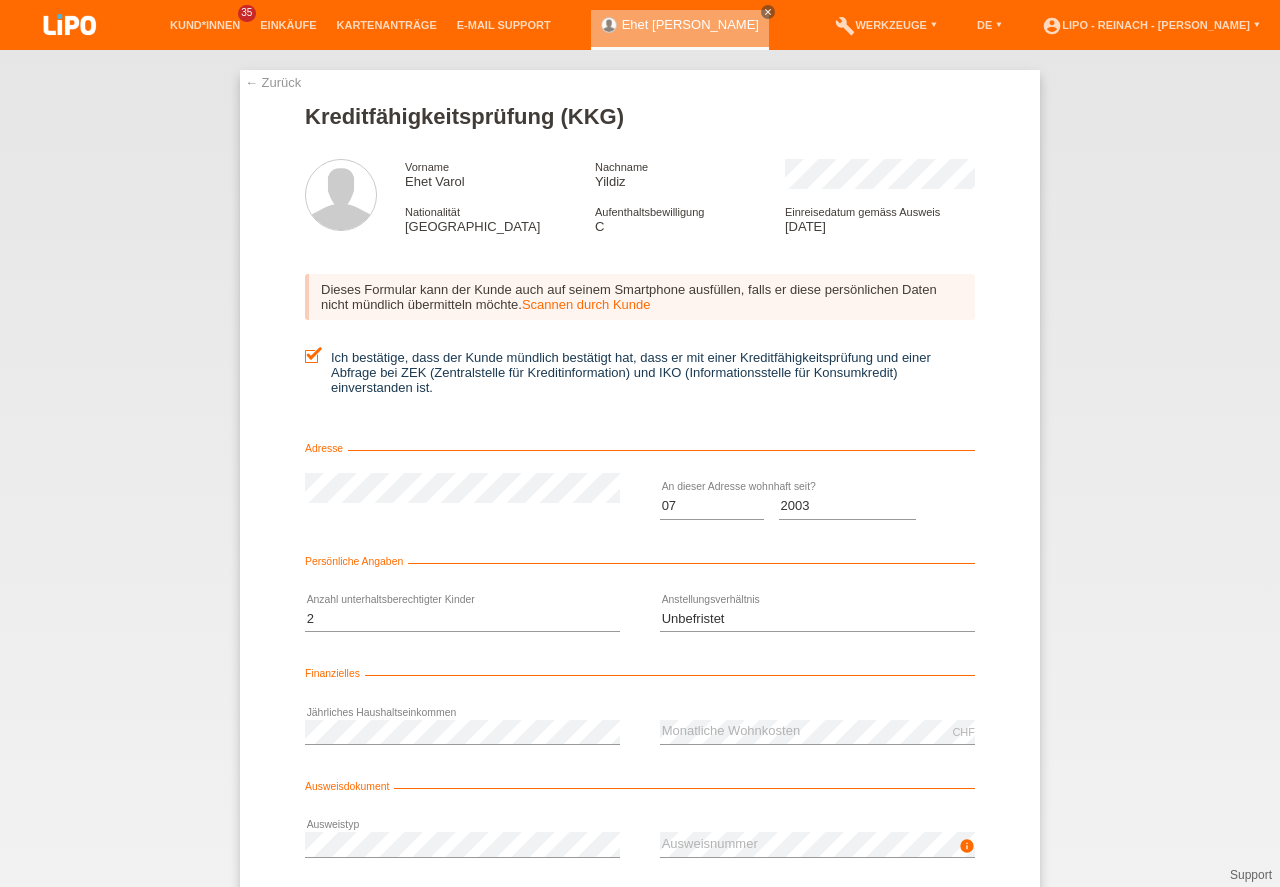 click on "← Zurück
Kreditfähigkeitsprüfung (KKG)
Vorname
Ehet Varol
Nachname
Yildiz
Nationalität
Türkei
Aufenthaltsbewilligung Adresse Monat 0" at bounding box center [640, 468] 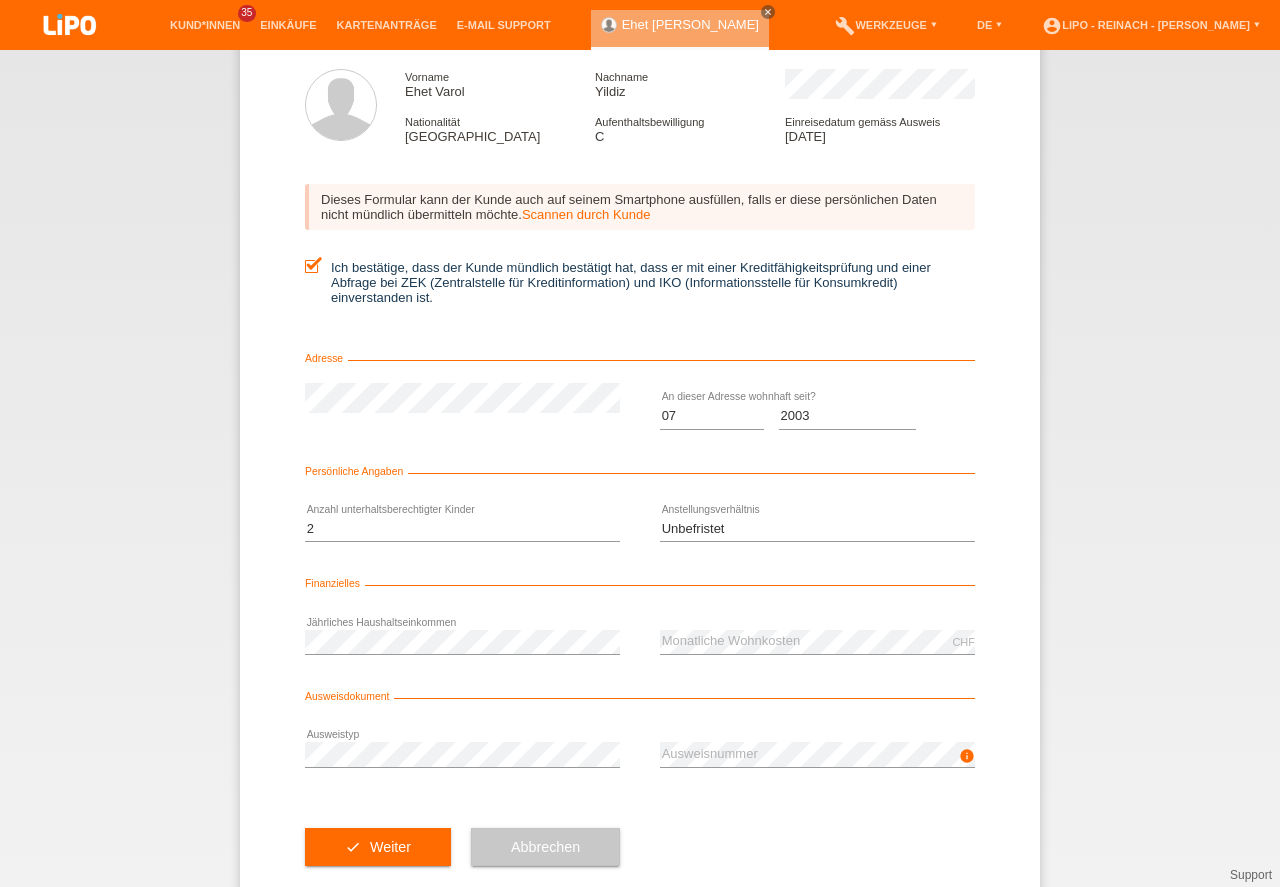 click at bounding box center (462, 654) 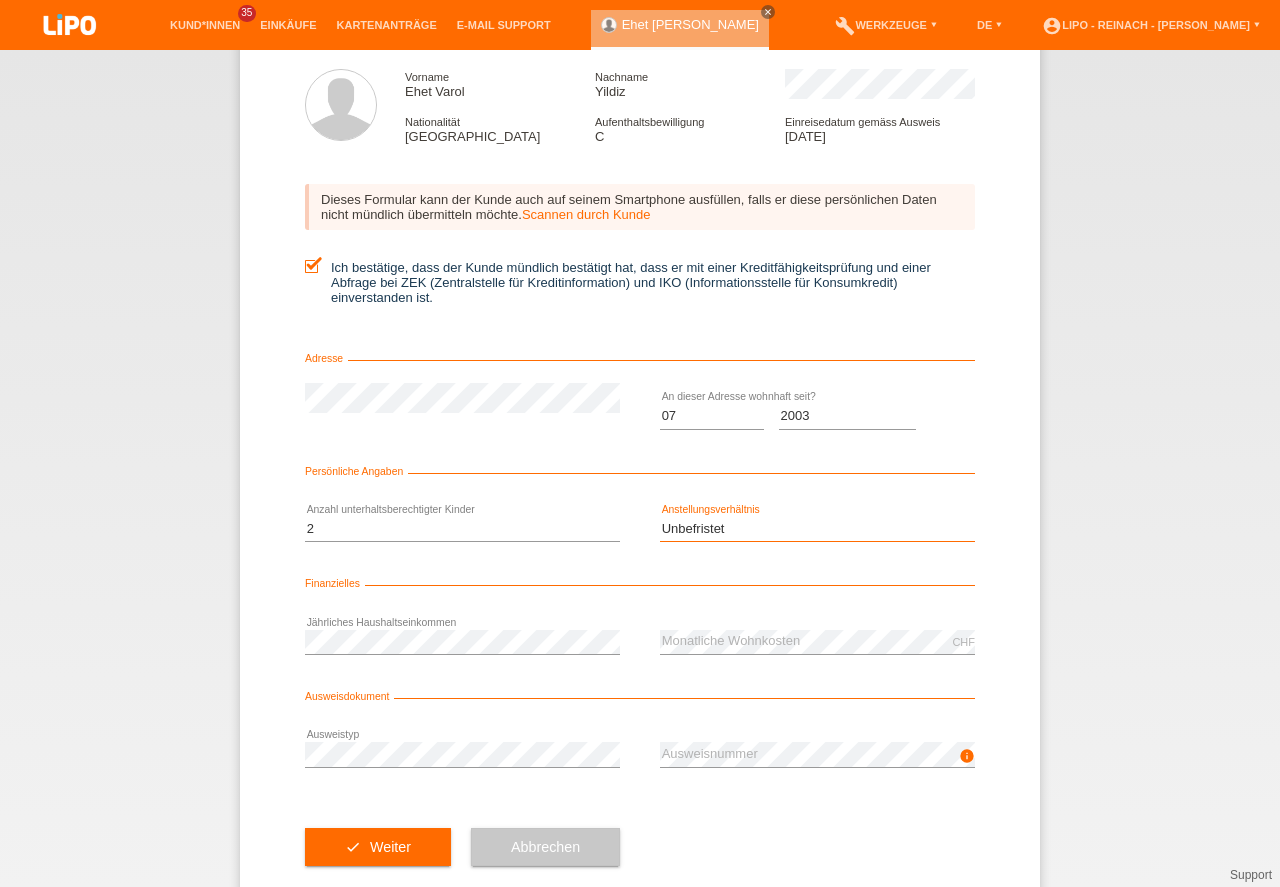click on "Bitte auswählen...
Unbefristet
Befristet
Lehrling/Student
Pensioniert
Nicht arbeitstätig
Hausfrau/-mann
Selbständig" at bounding box center (817, 529) 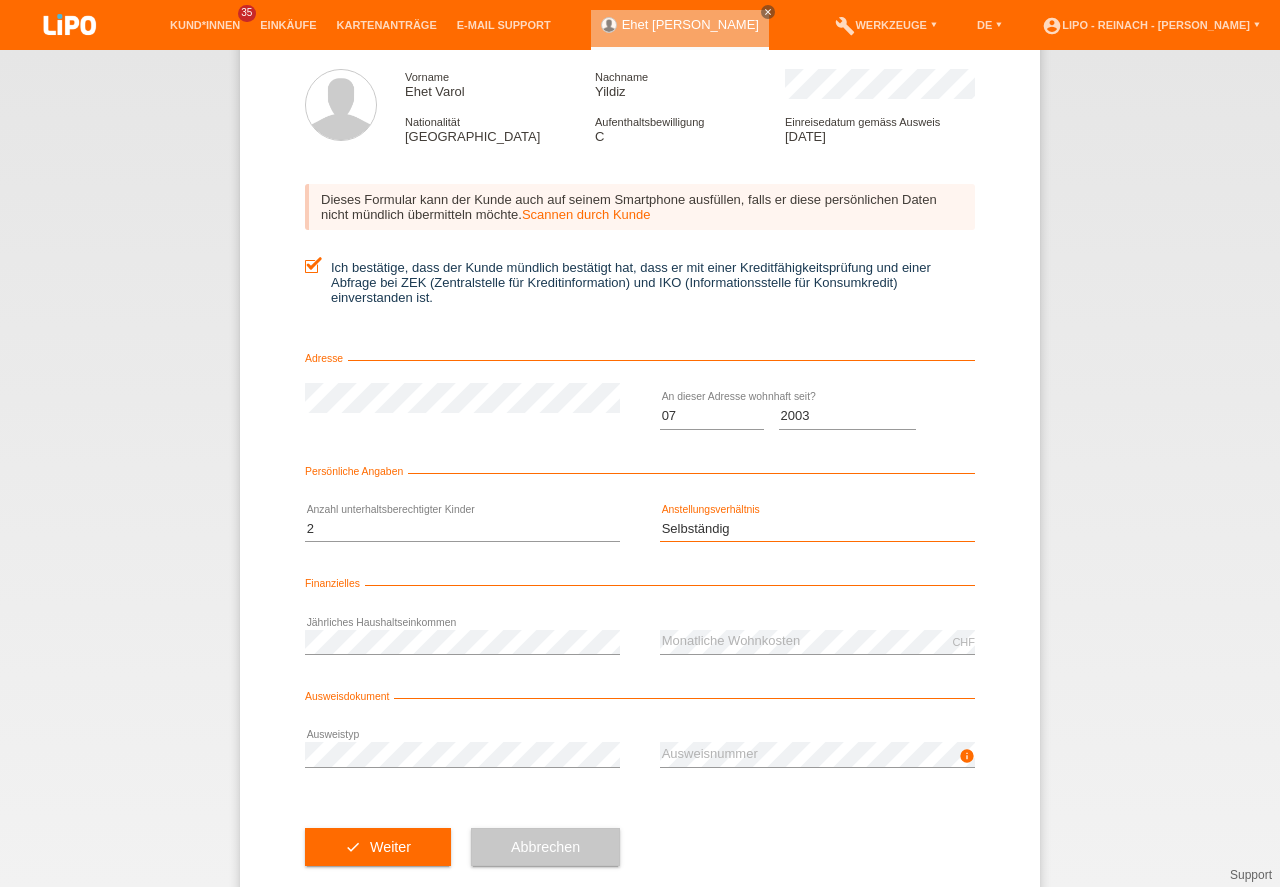 click on "Selbständig" at bounding box center (0, 0) 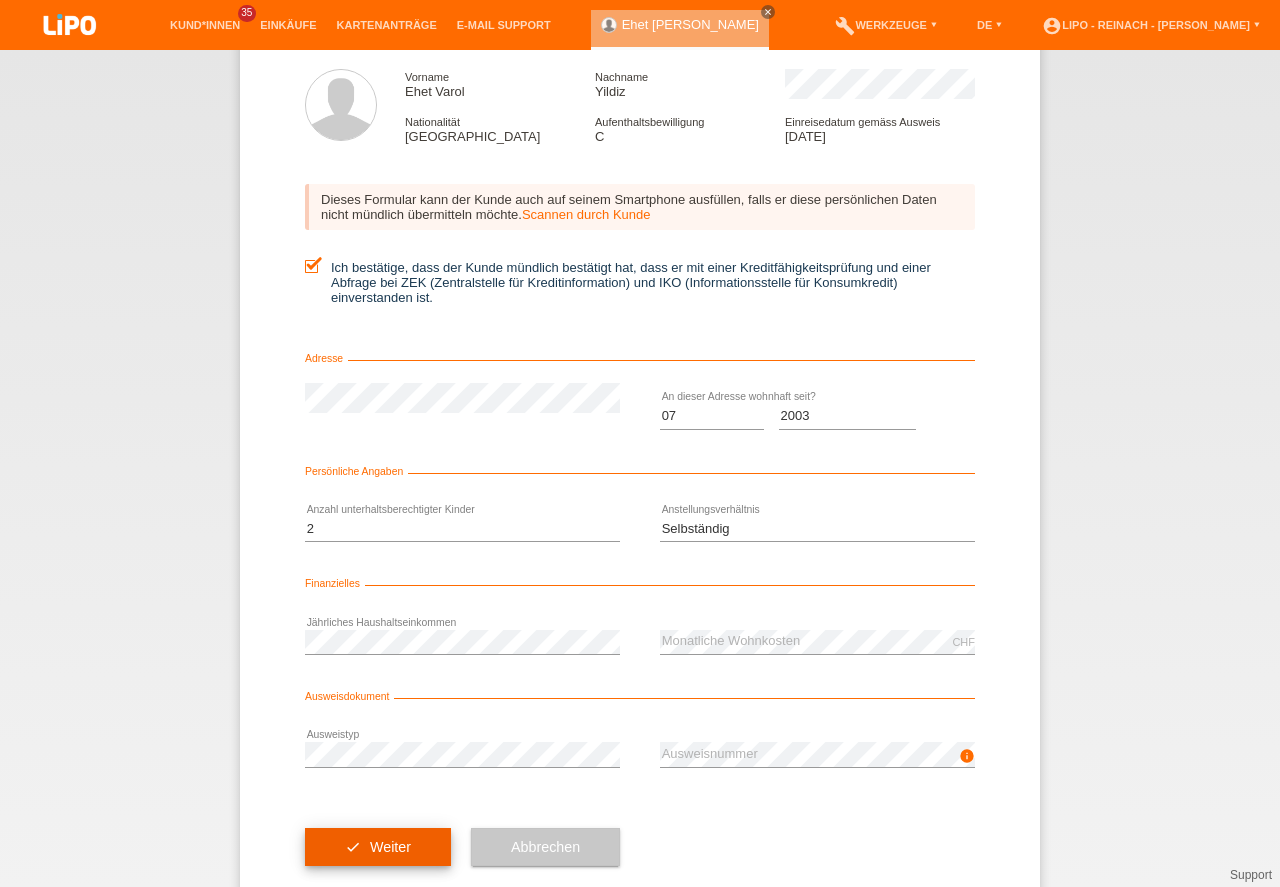 click on "check   Weiter" at bounding box center [378, 847] 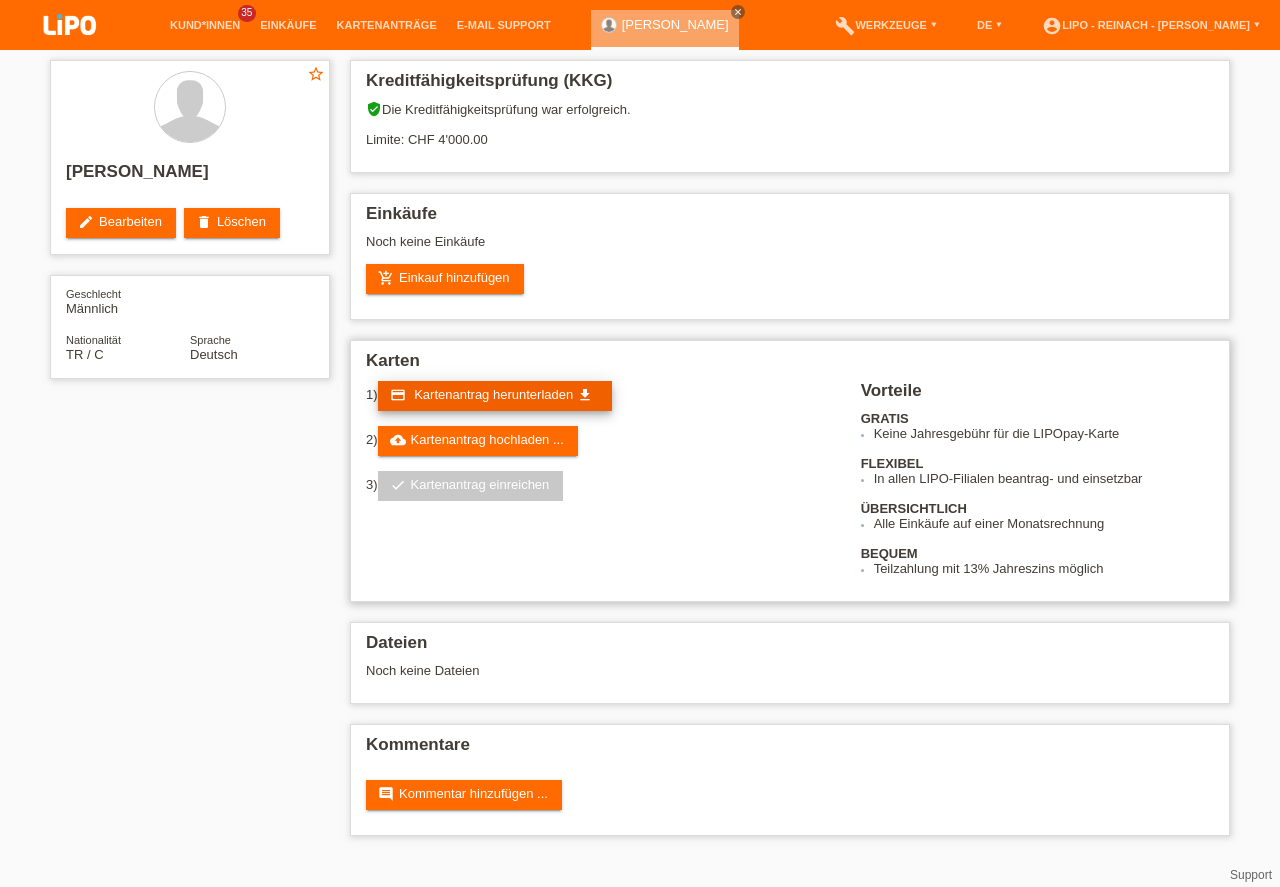 scroll, scrollTop: 0, scrollLeft: 0, axis: both 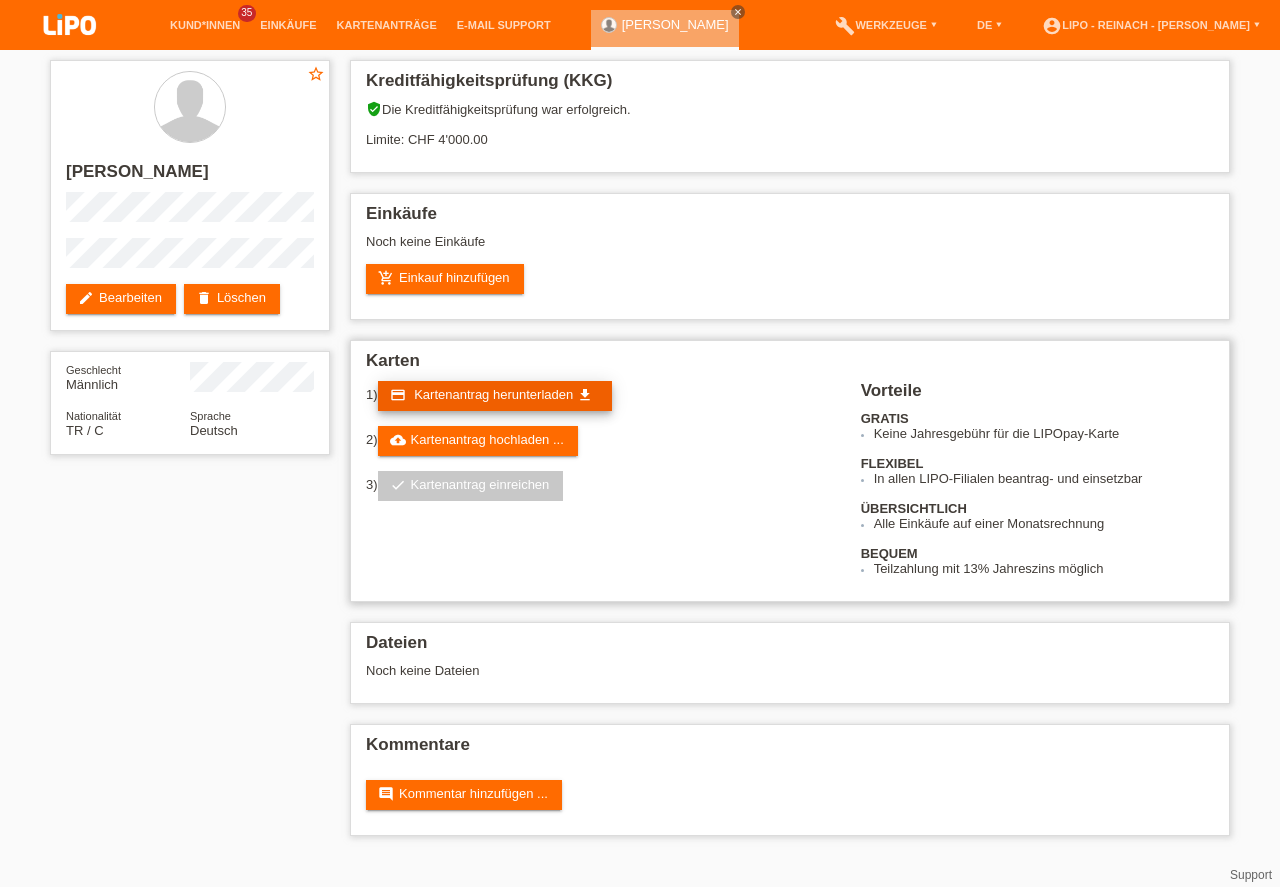 click on "Kartenantrag herunterladen" at bounding box center (493, 394) 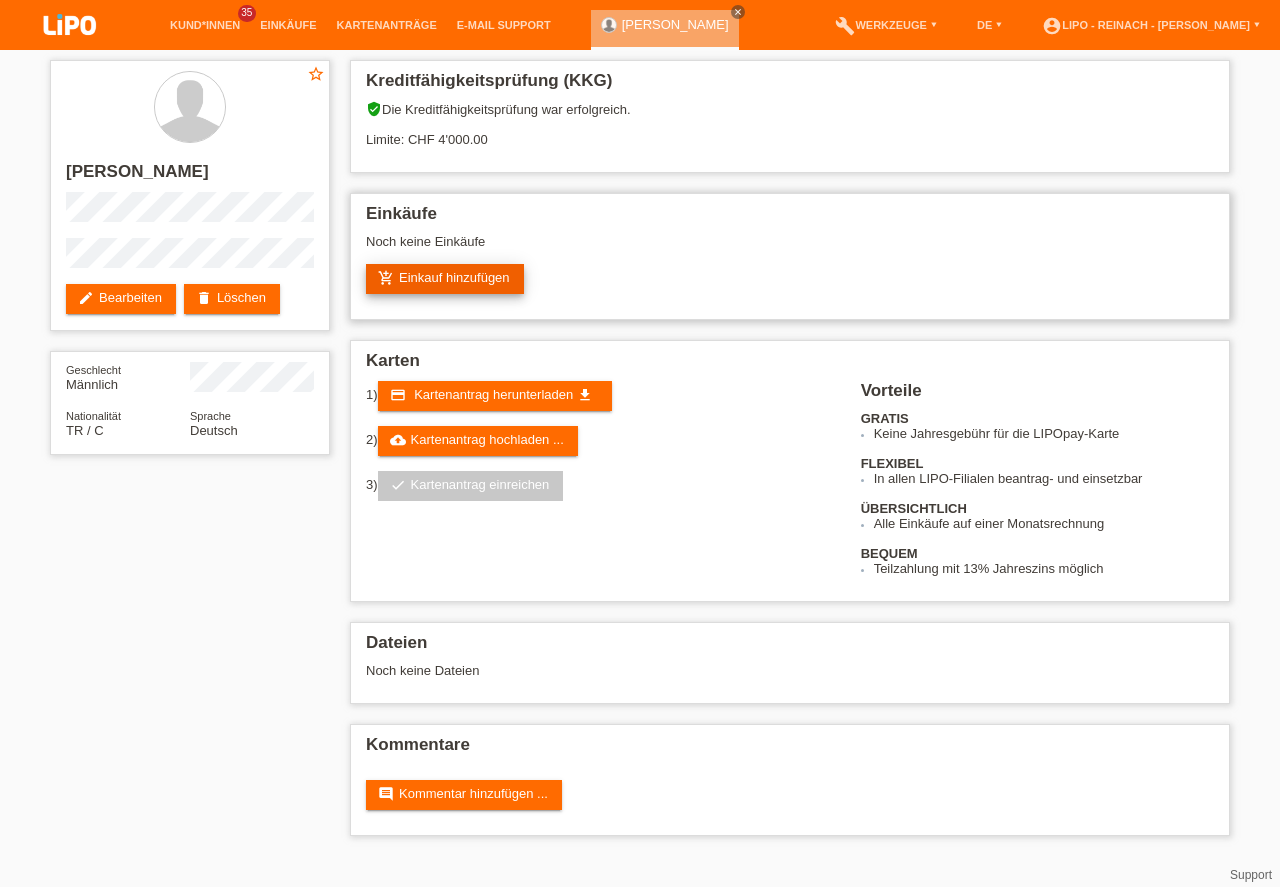 click on "add_shopping_cart  Einkauf hinzufügen" at bounding box center (445, 279) 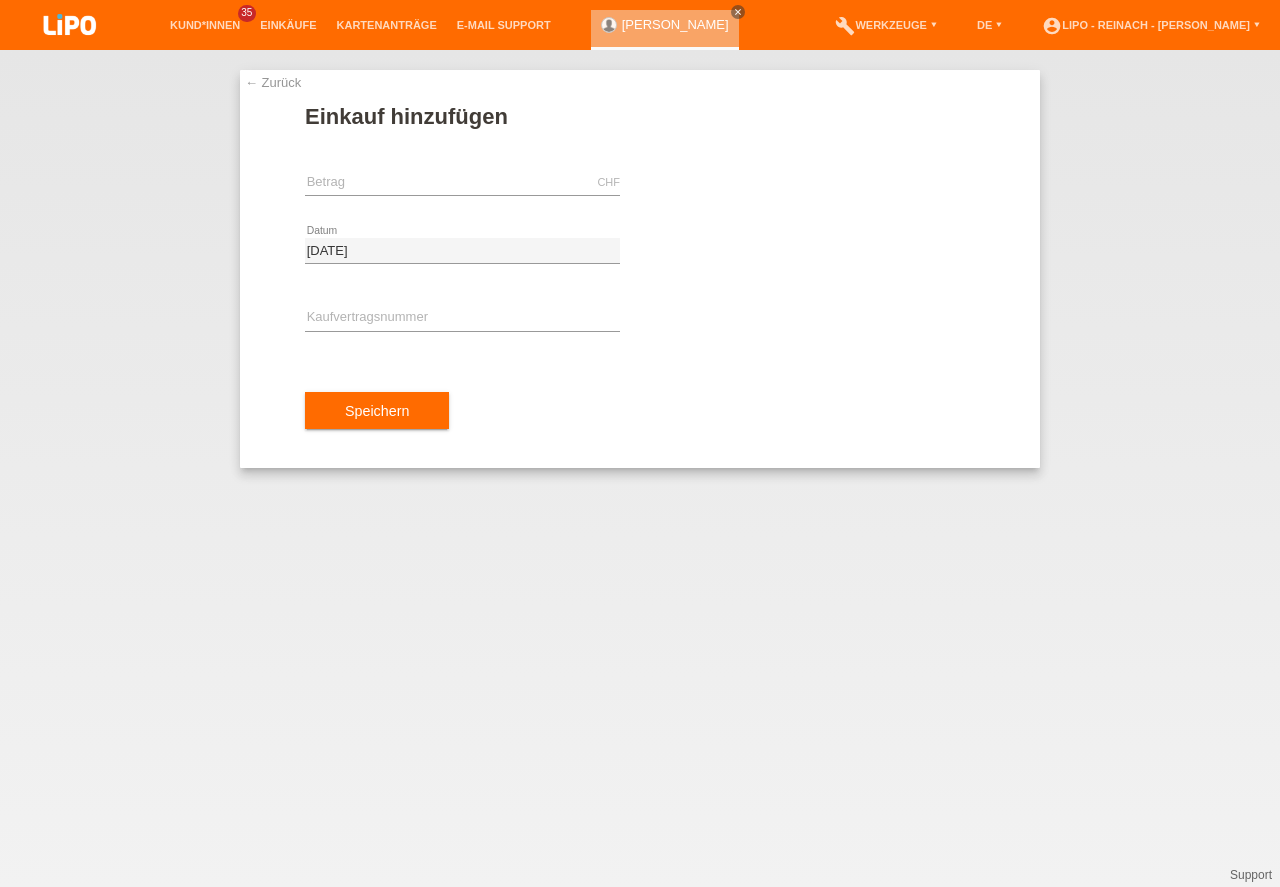 scroll, scrollTop: 0, scrollLeft: 0, axis: both 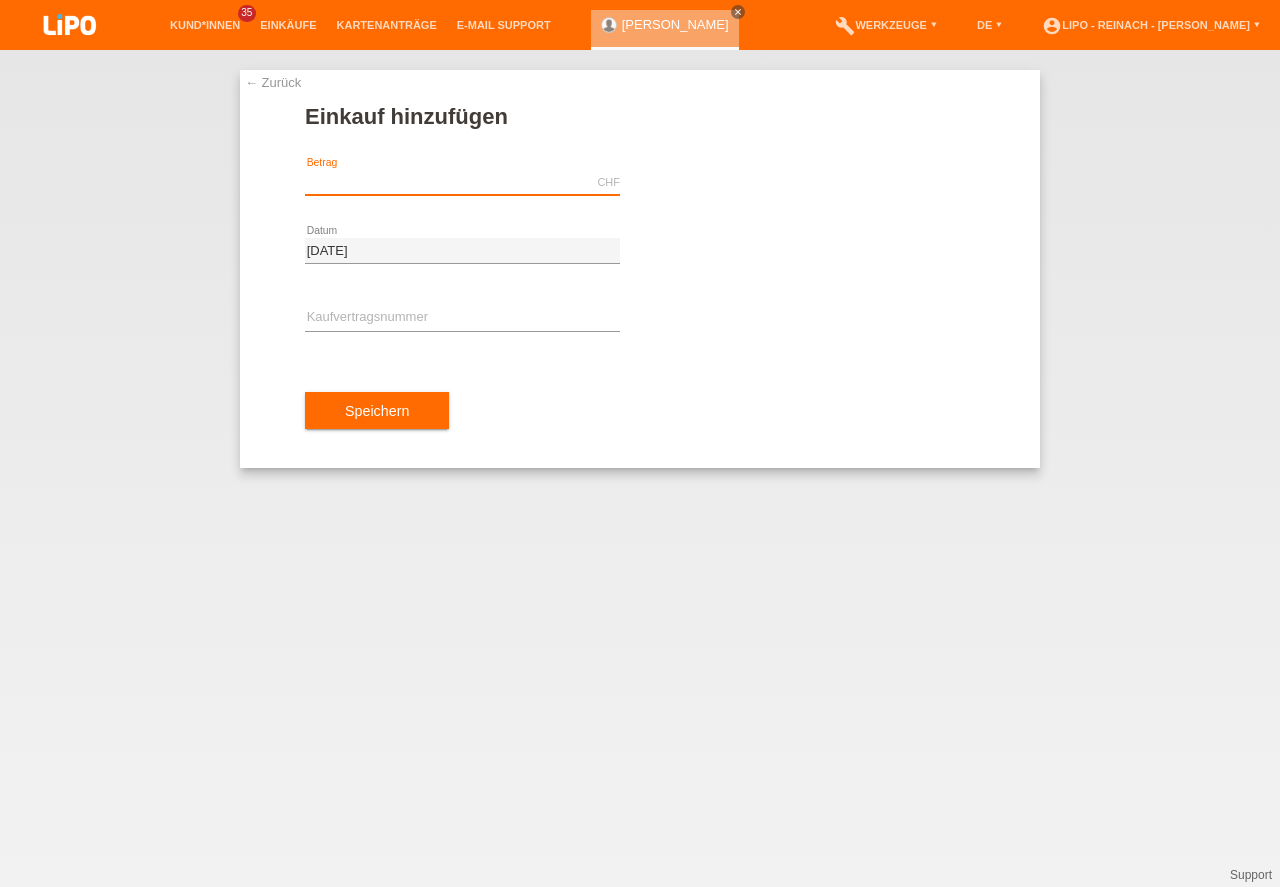 click at bounding box center (462, 182) 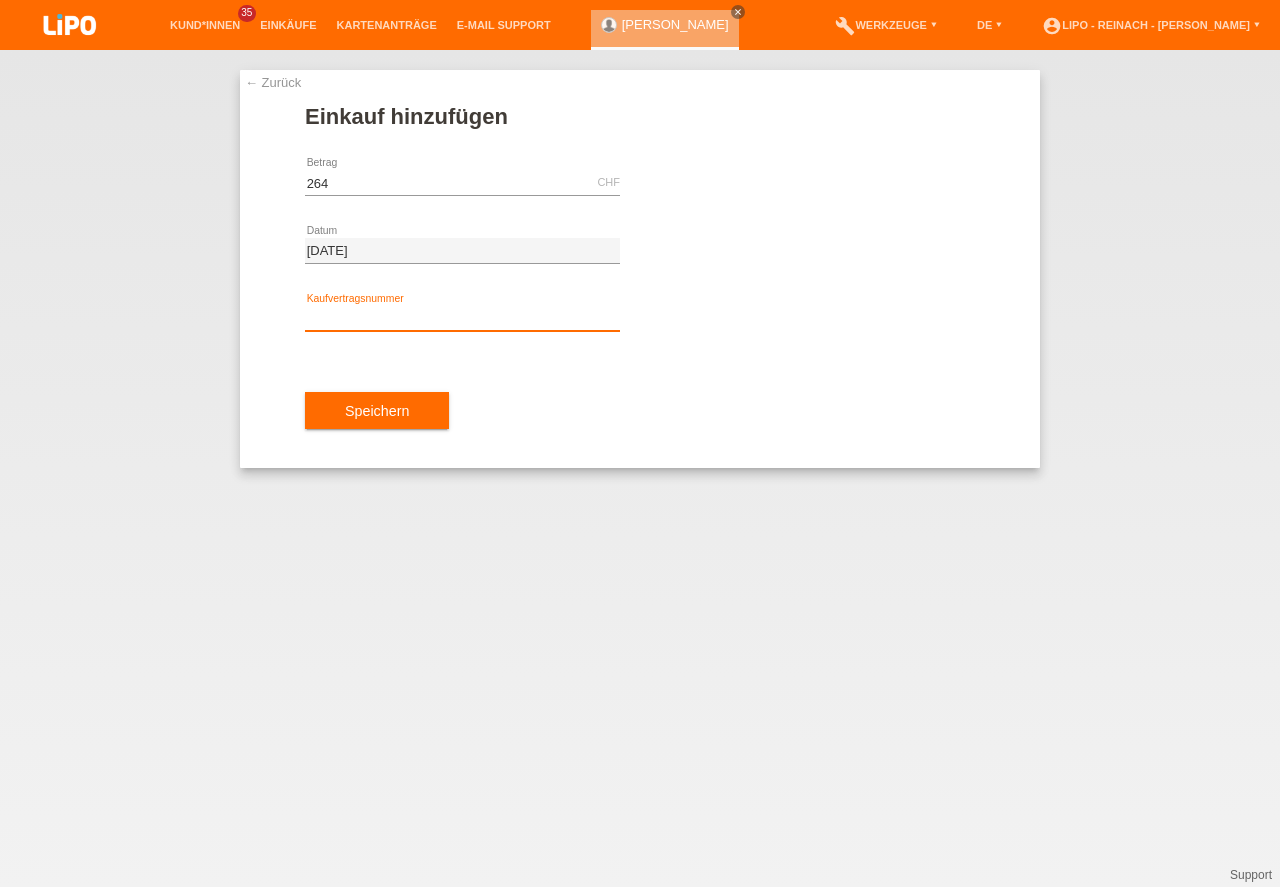 type on "264.00" 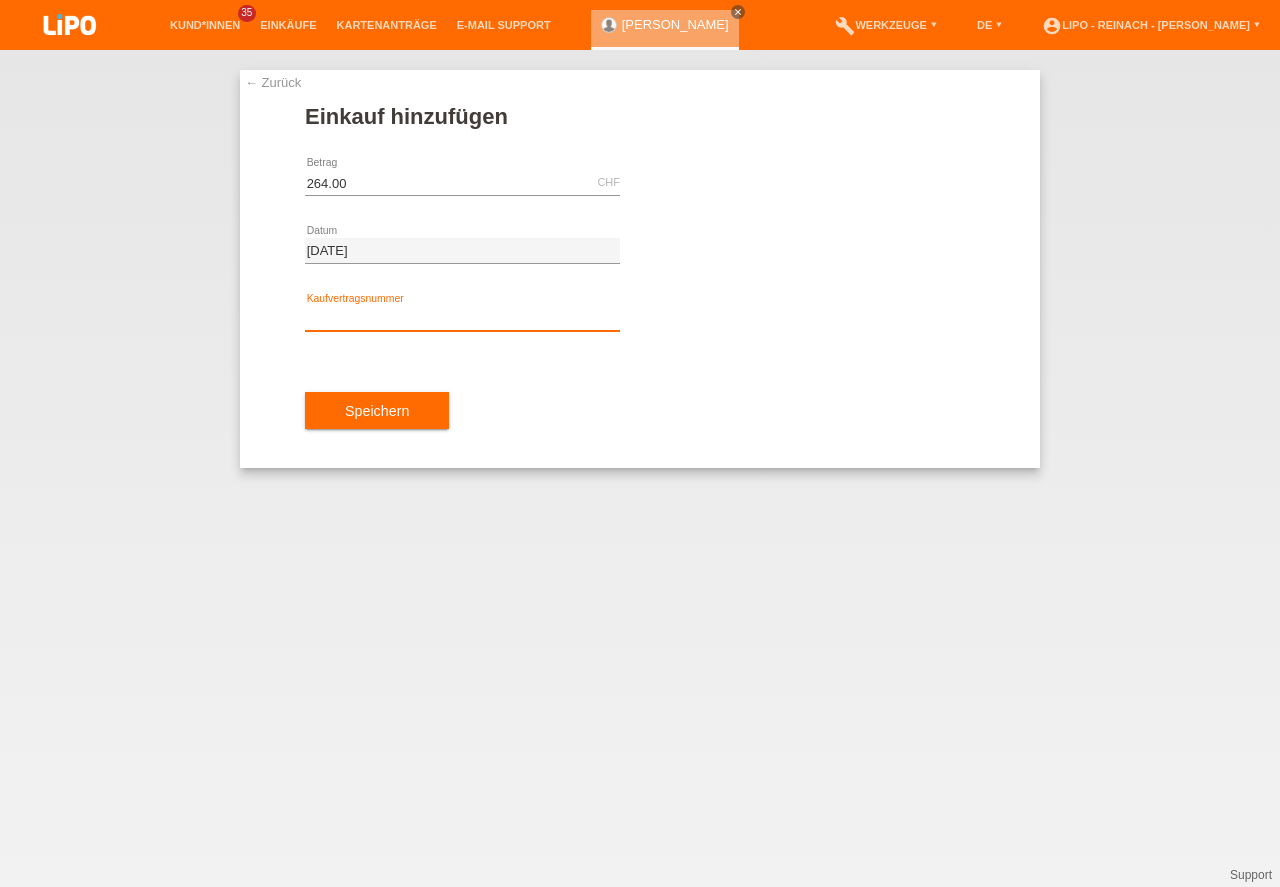 click at bounding box center [462, 318] 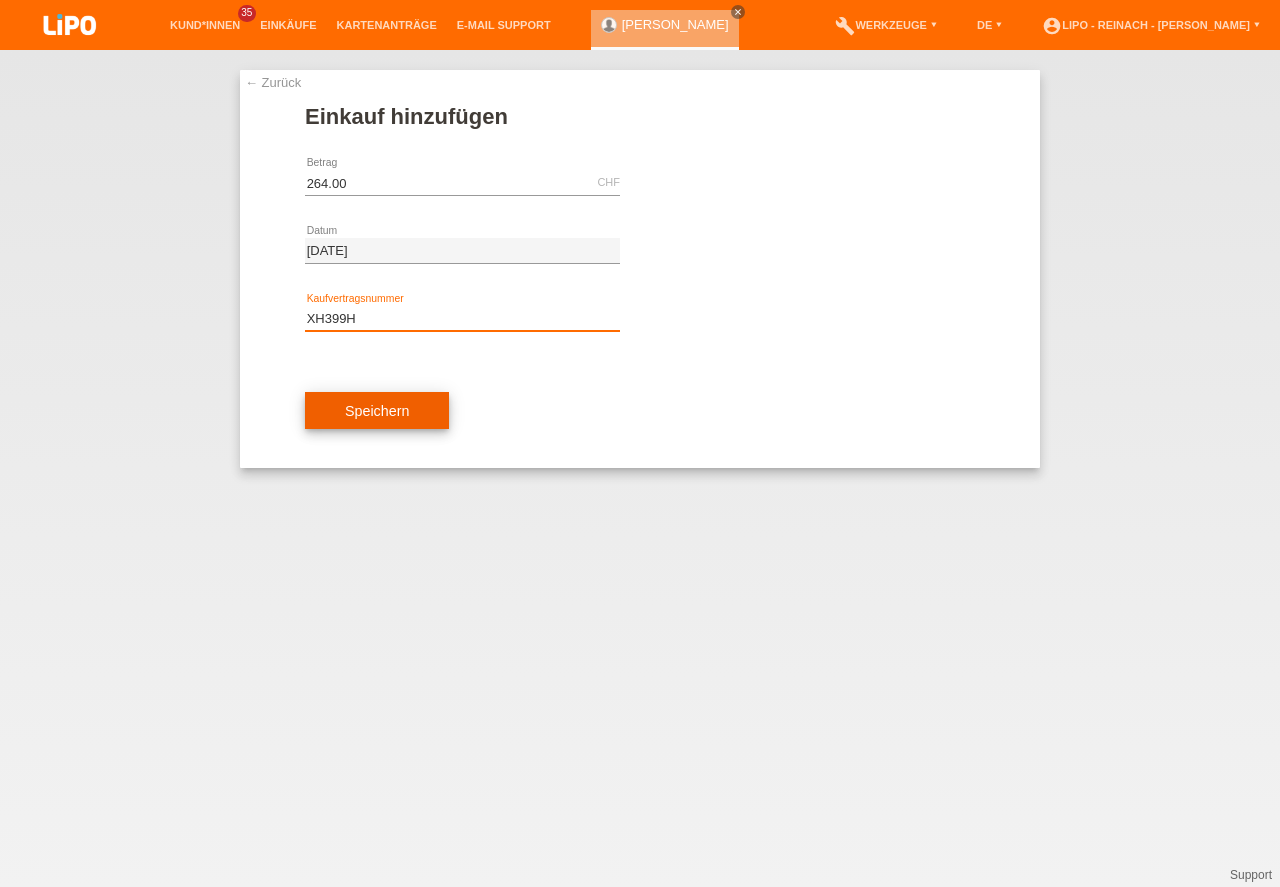 type on "XH399H" 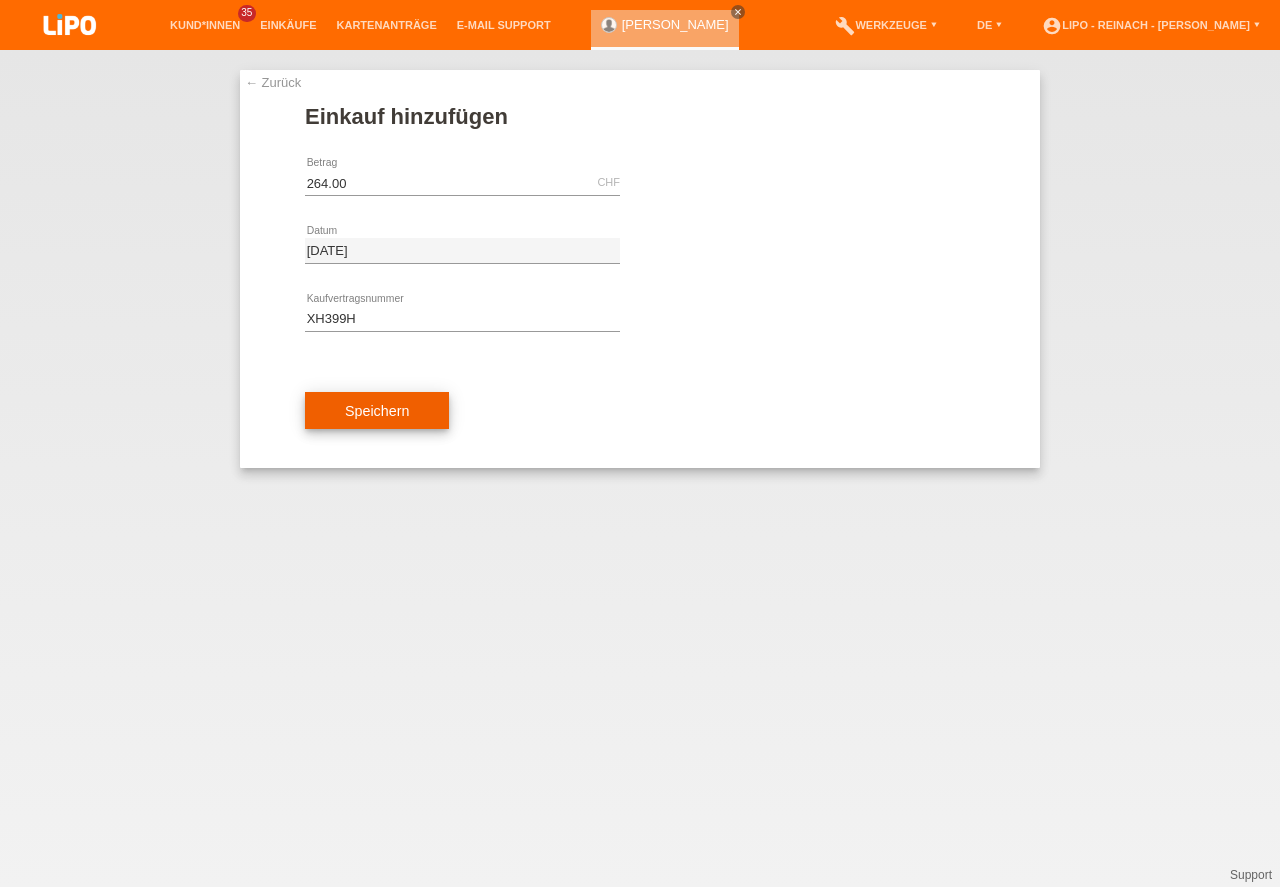 click on "Speichern" at bounding box center [377, 411] 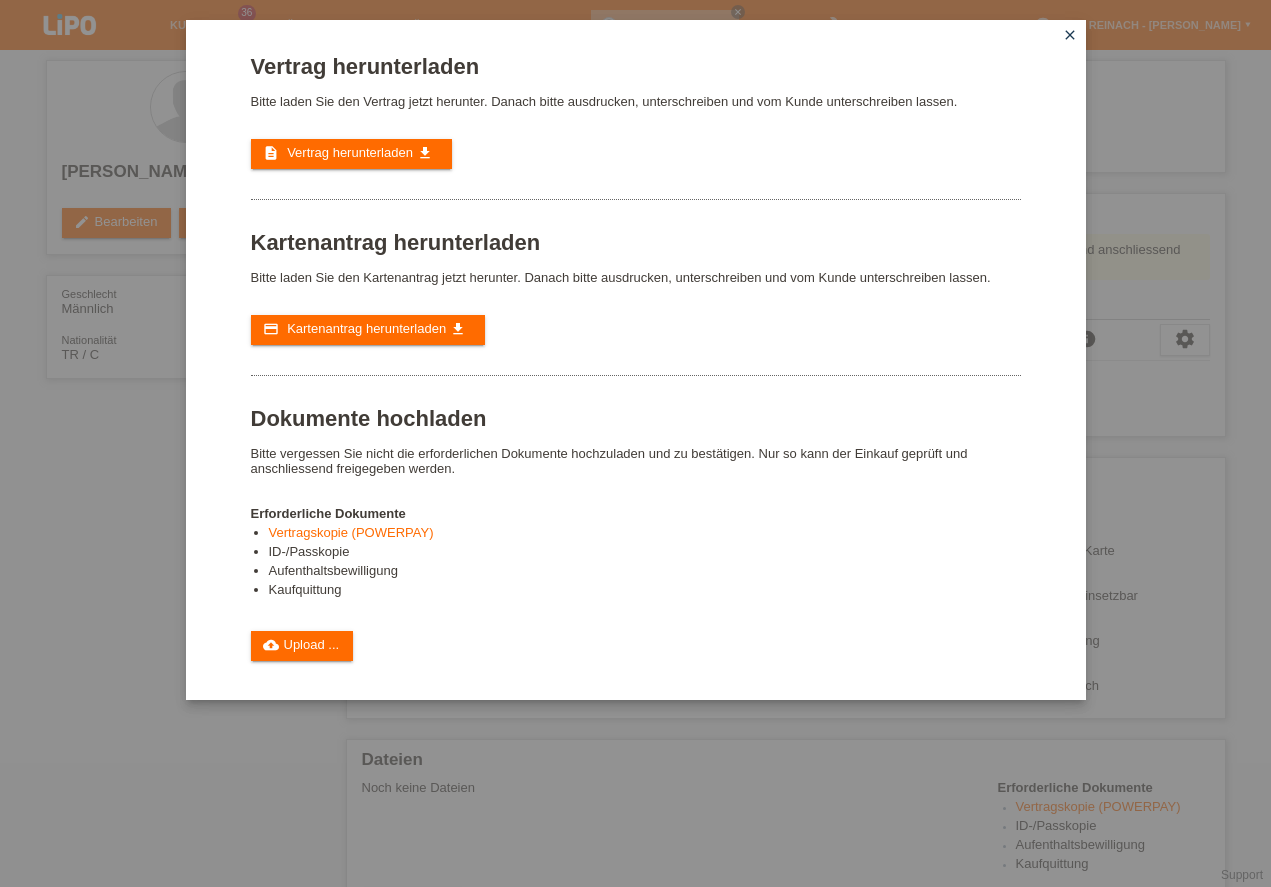 scroll, scrollTop: 0, scrollLeft: 0, axis: both 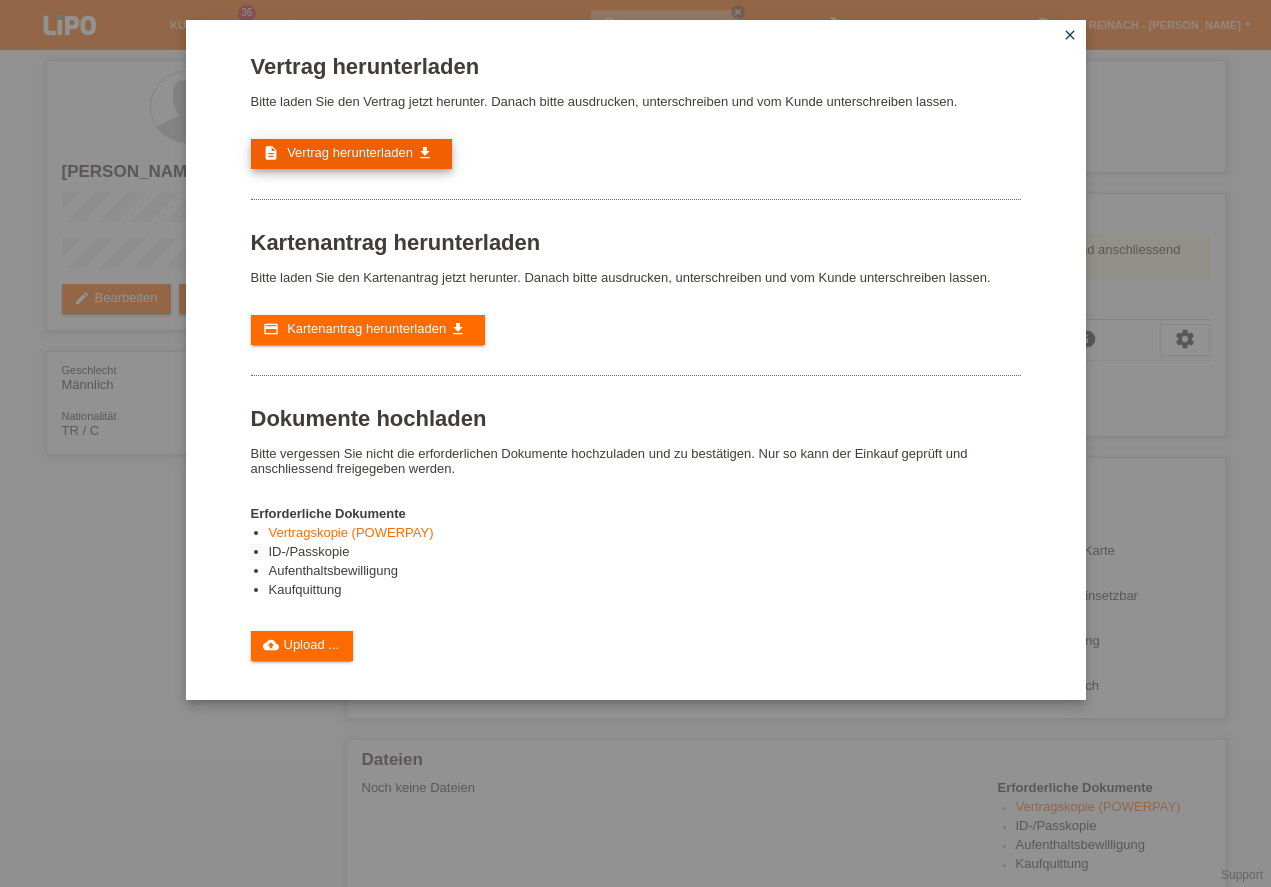 click on "description   Vertrag herunterladen   get_app" at bounding box center (351, 154) 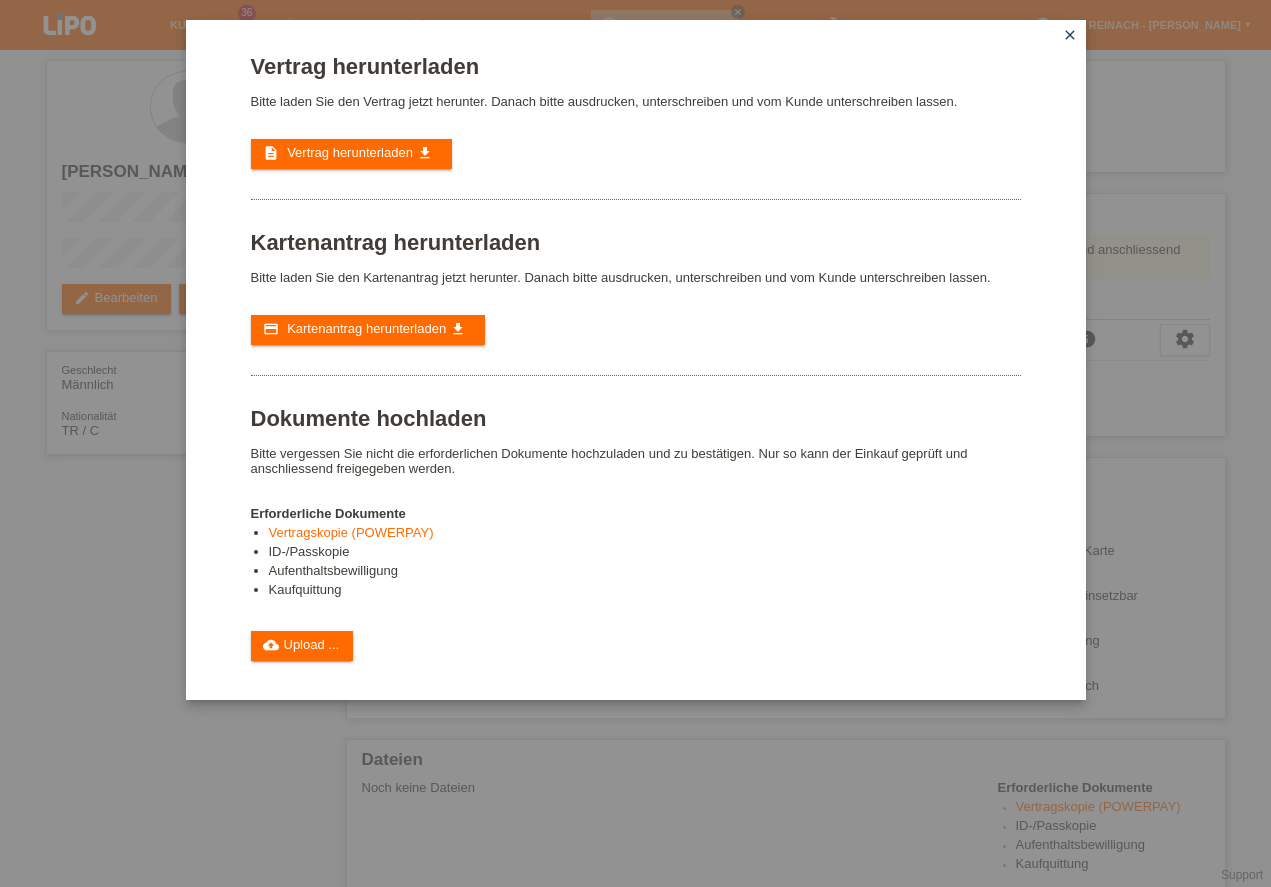 click on "close" at bounding box center [1070, 35] 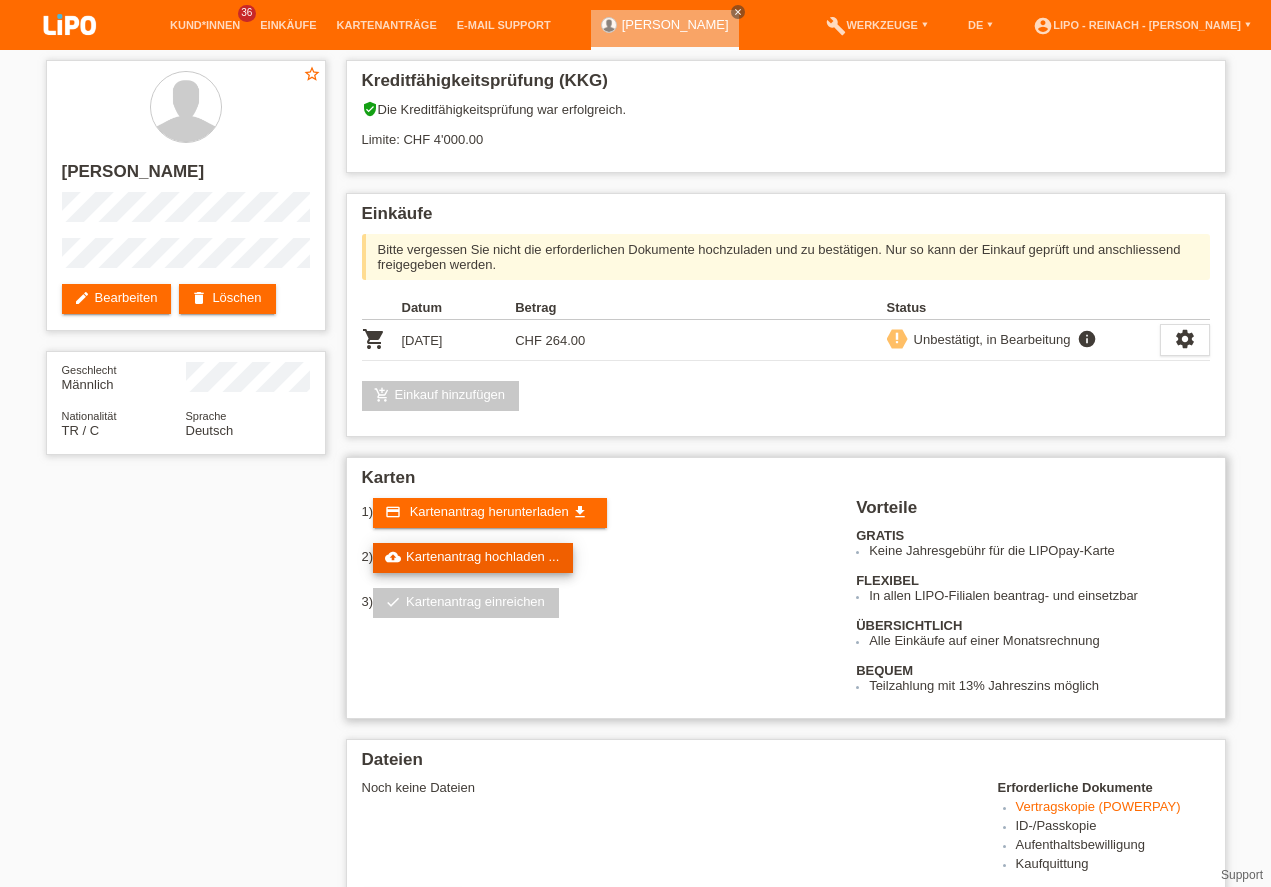 click on "cloud_upload  Kartenantrag hochladen ..." at bounding box center (473, 558) 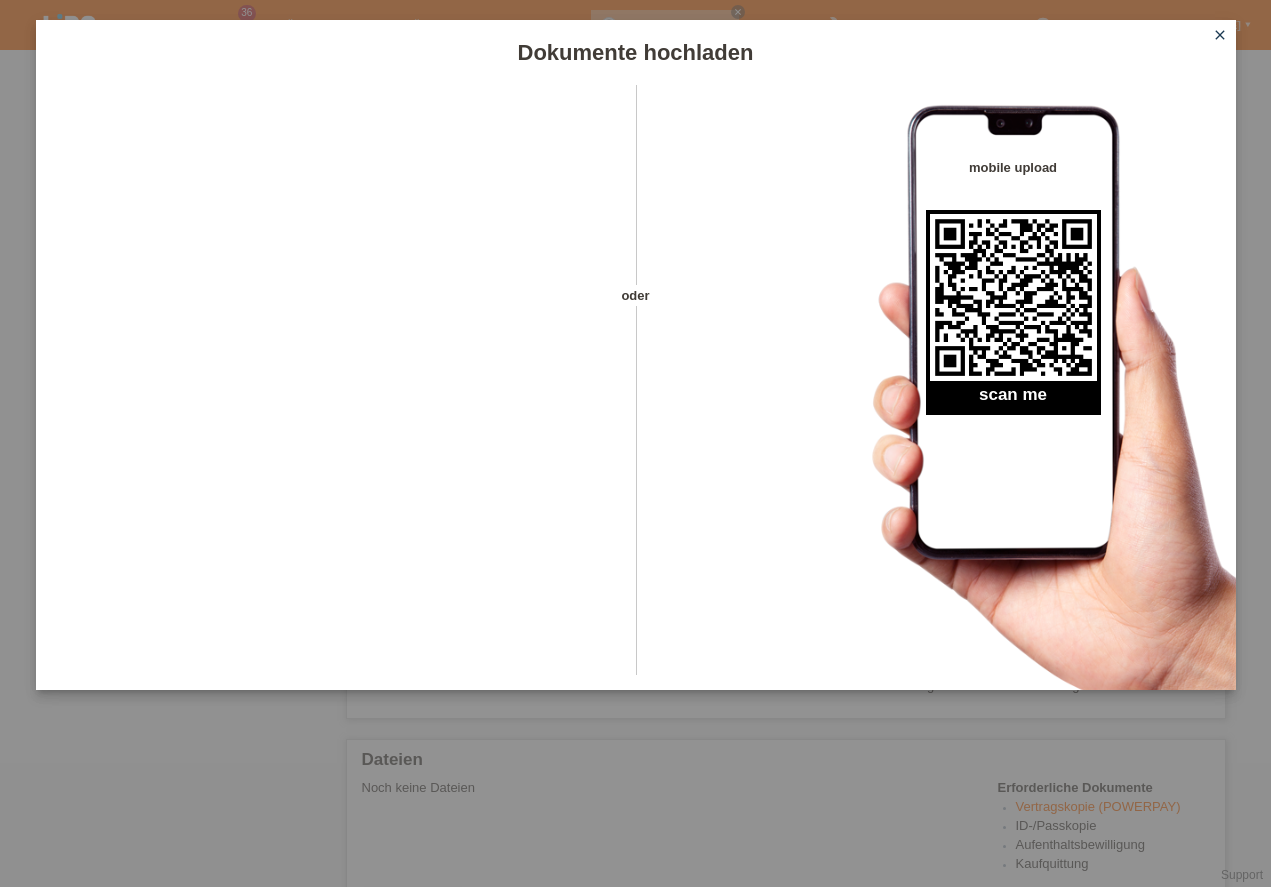 click on "close" at bounding box center [1220, 35] 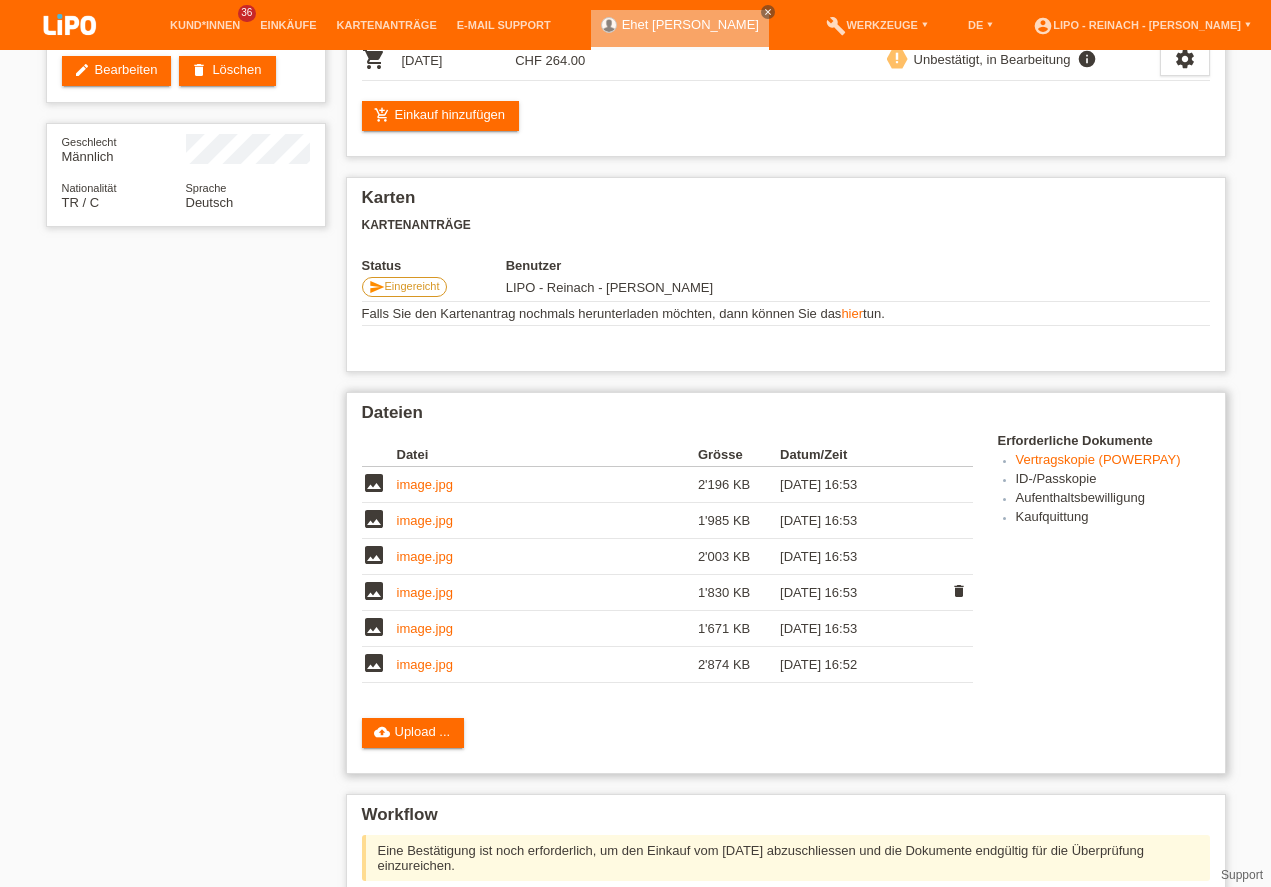 scroll, scrollTop: 399, scrollLeft: 0, axis: vertical 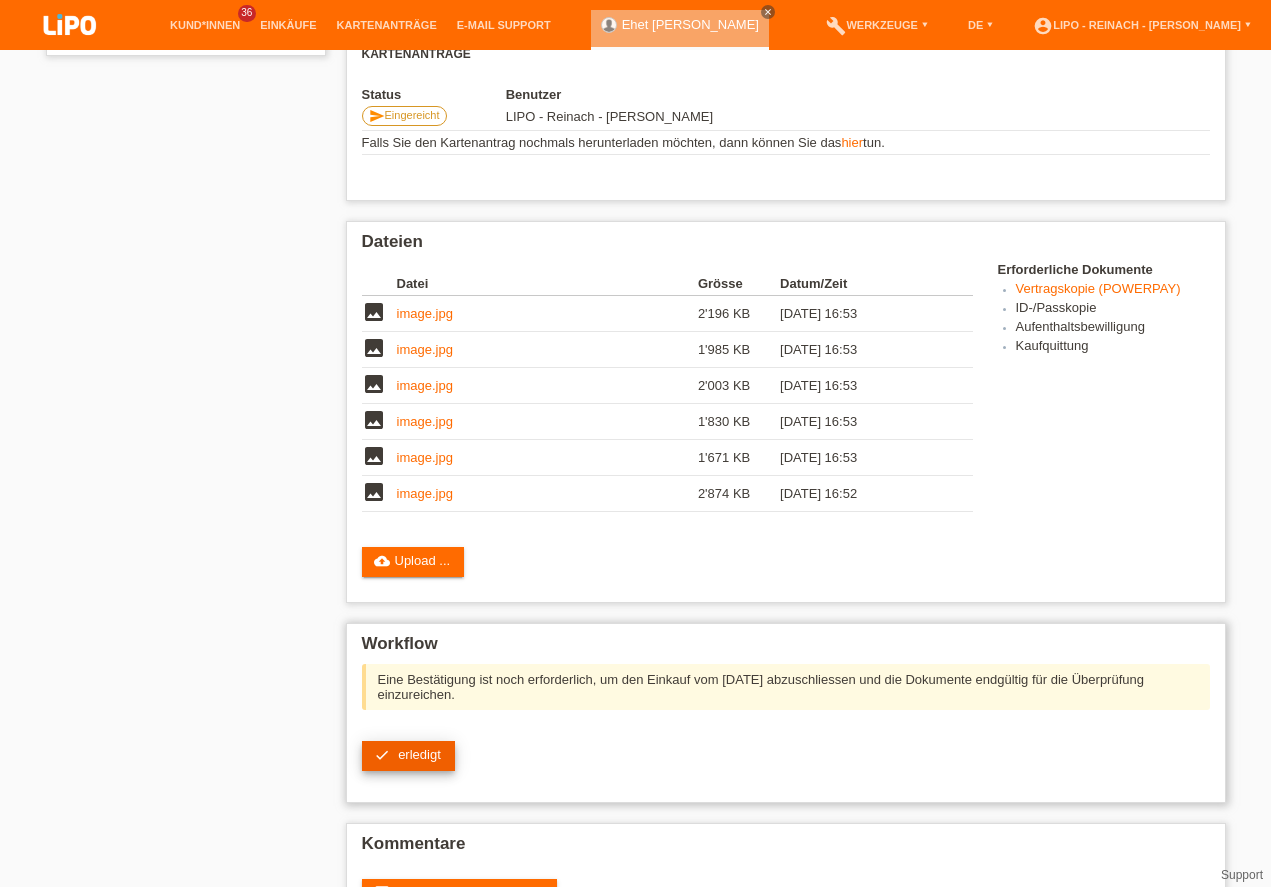 click on "erledigt" at bounding box center [419, 754] 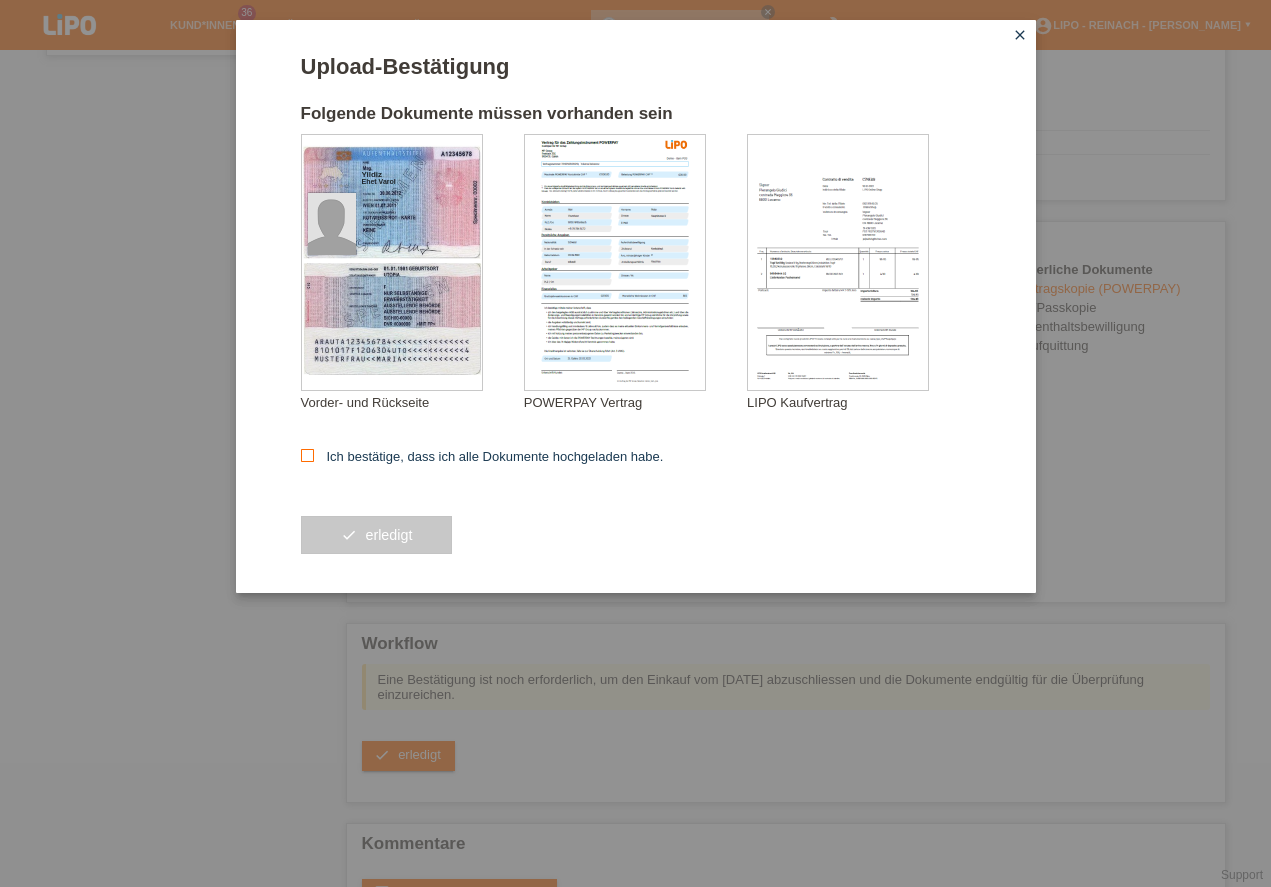 click at bounding box center (307, 455) 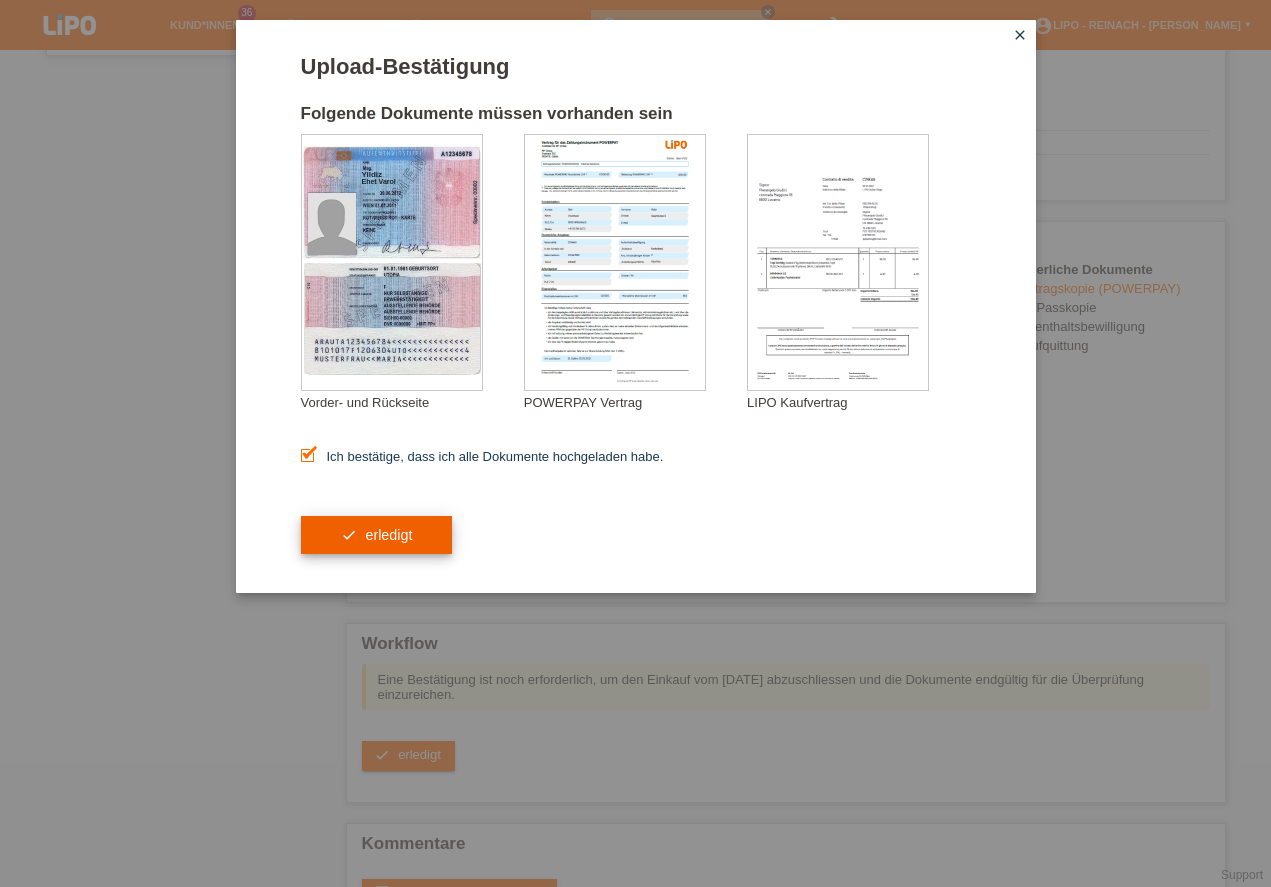 click on "check   erledigt" at bounding box center [377, 535] 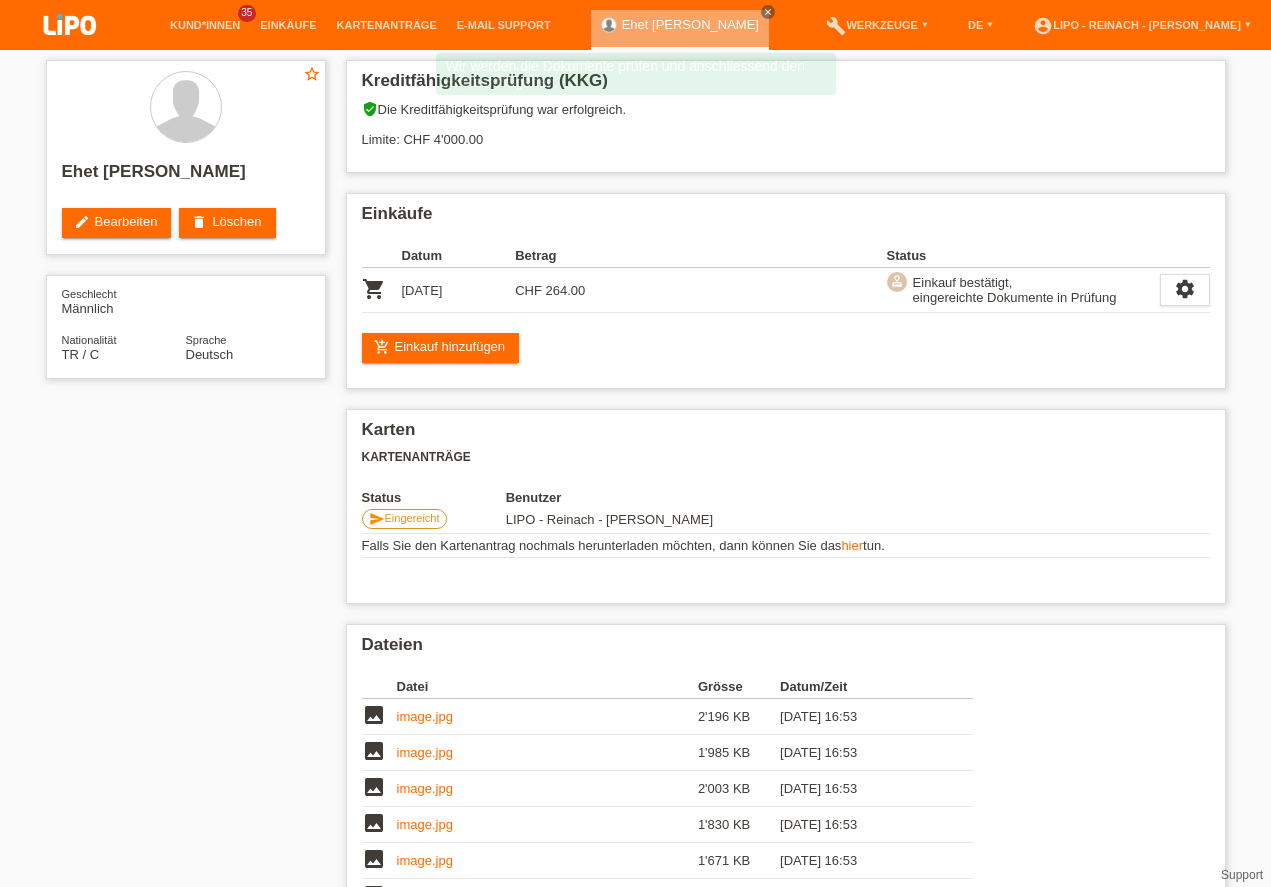 scroll, scrollTop: 0, scrollLeft: 0, axis: both 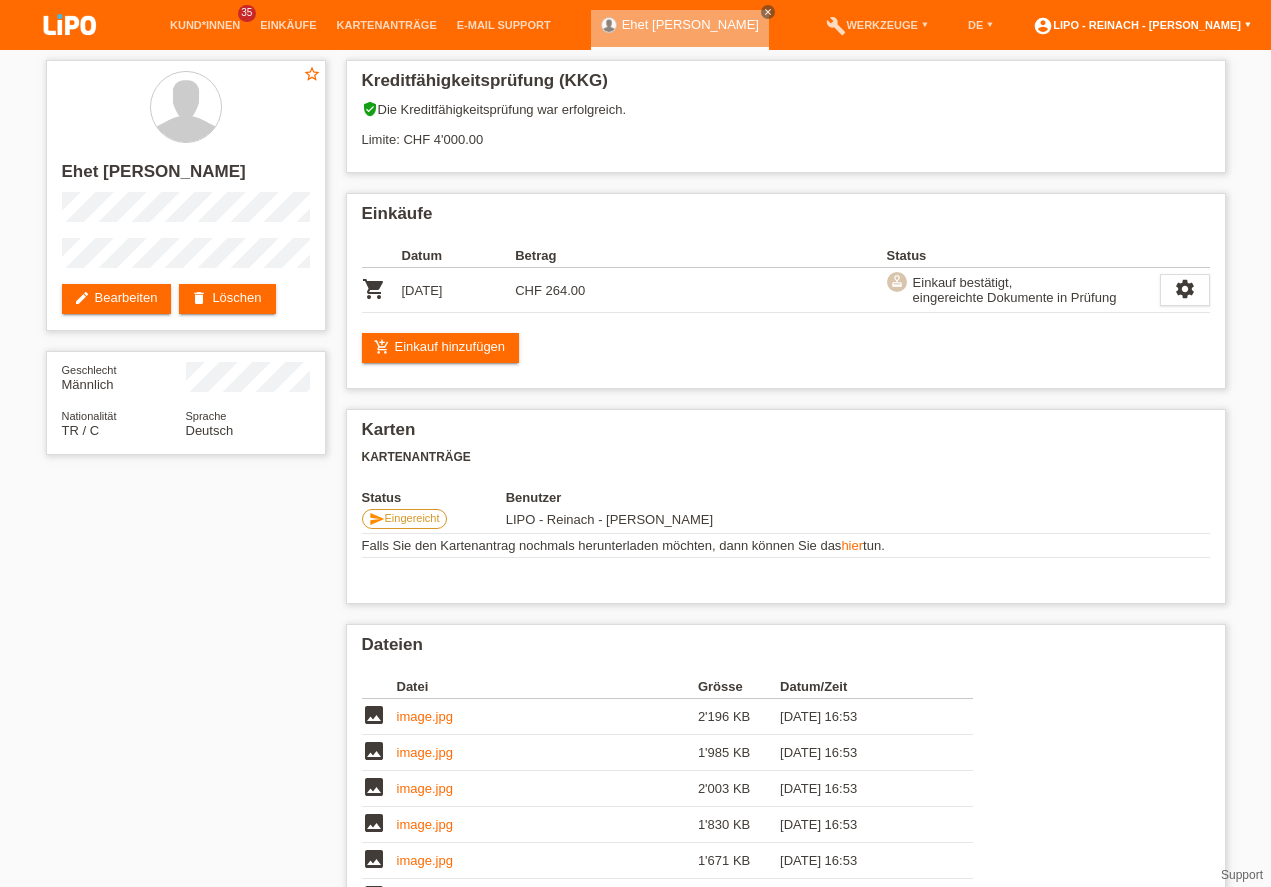 click on "account_circle  LIPO - Reinach - [PERSON_NAME]  ▾" at bounding box center [1142, 25] 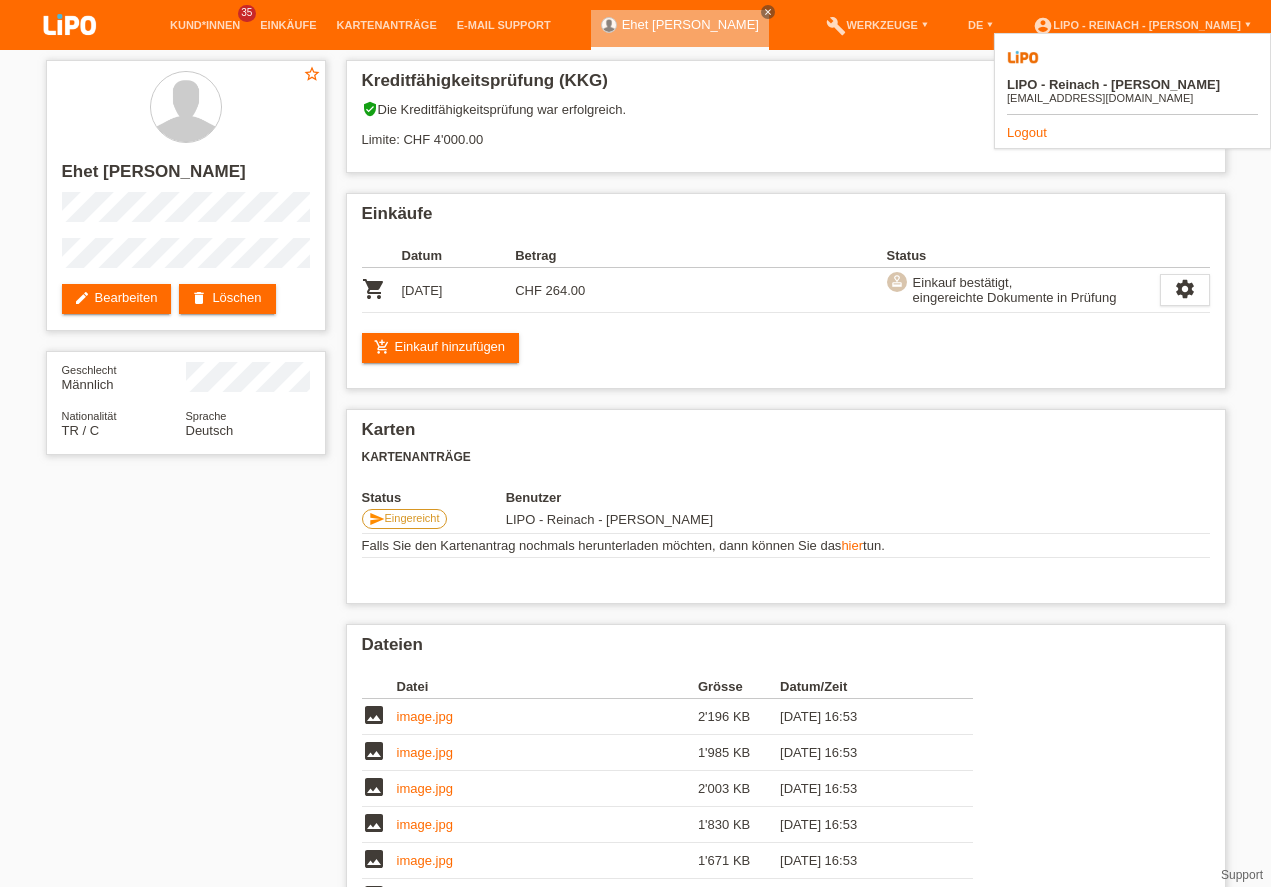 click at bounding box center [70, 26] 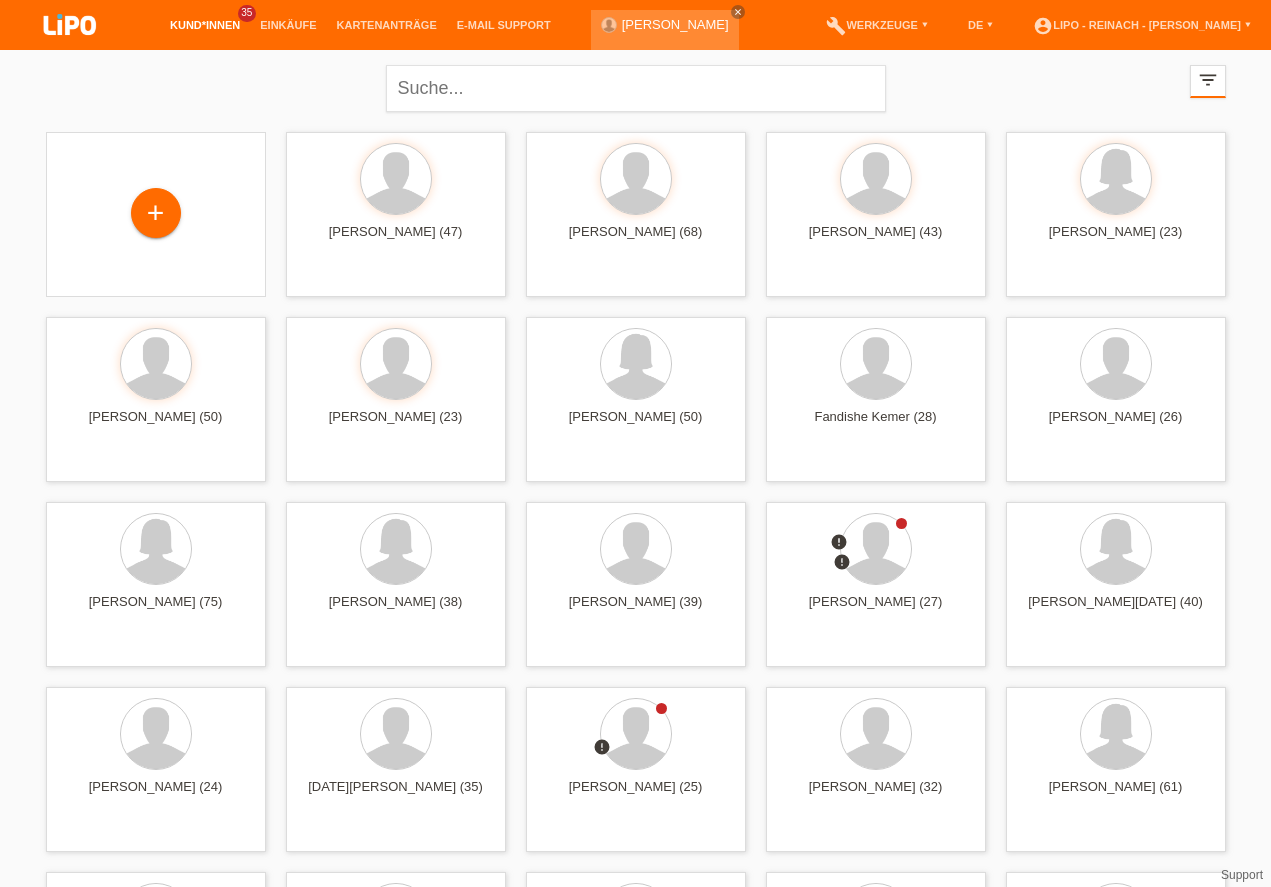 scroll, scrollTop: 114, scrollLeft: 0, axis: vertical 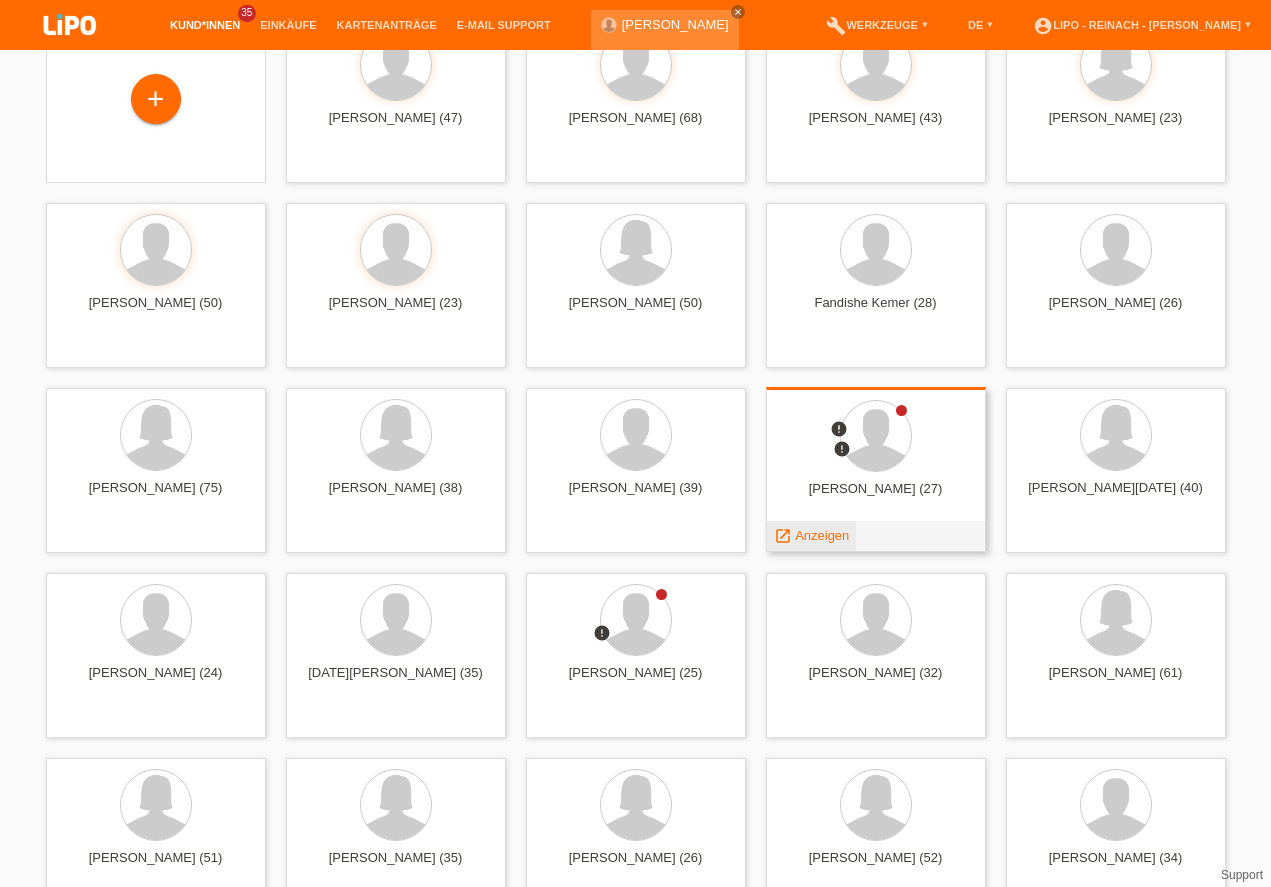 click on "Anzeigen" at bounding box center (822, 535) 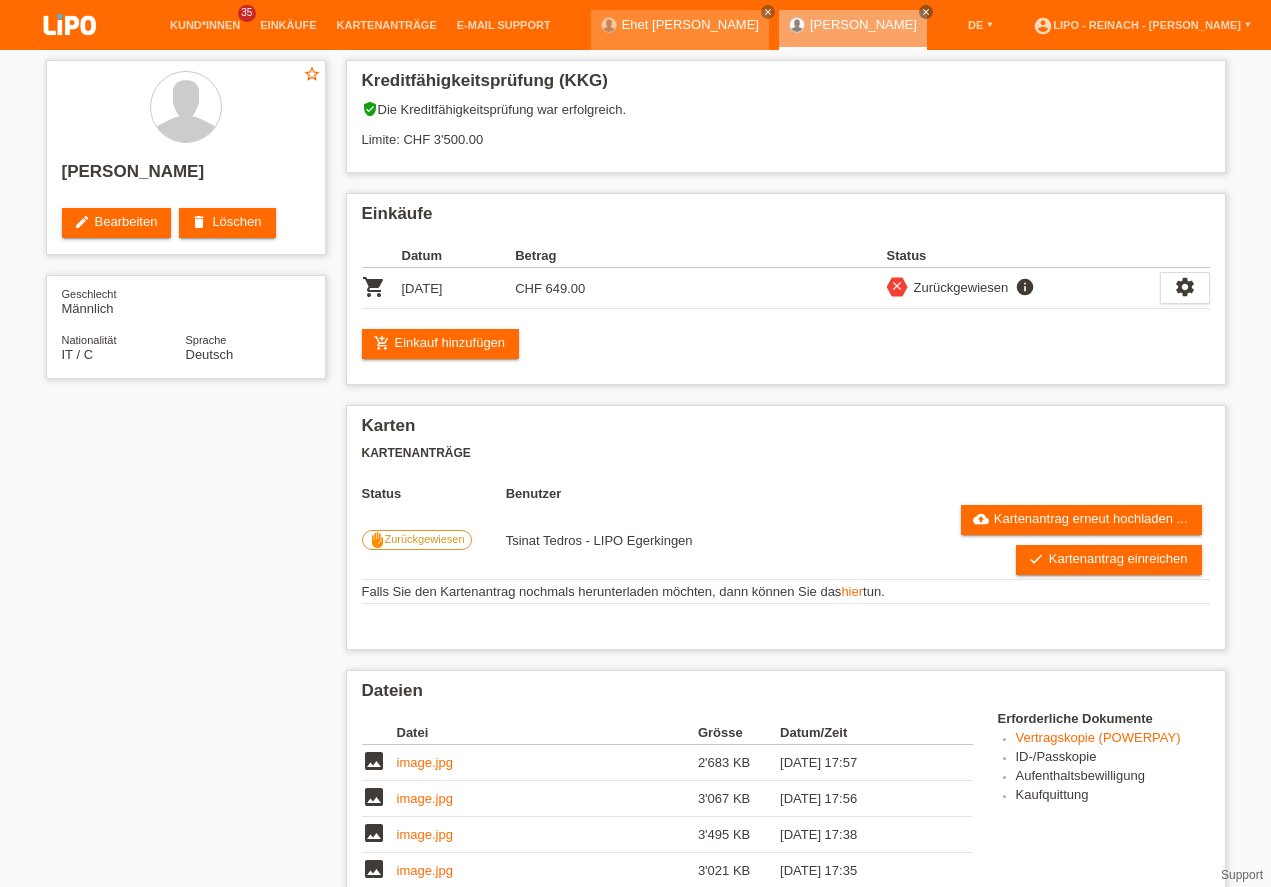 scroll, scrollTop: 605, scrollLeft: 0, axis: vertical 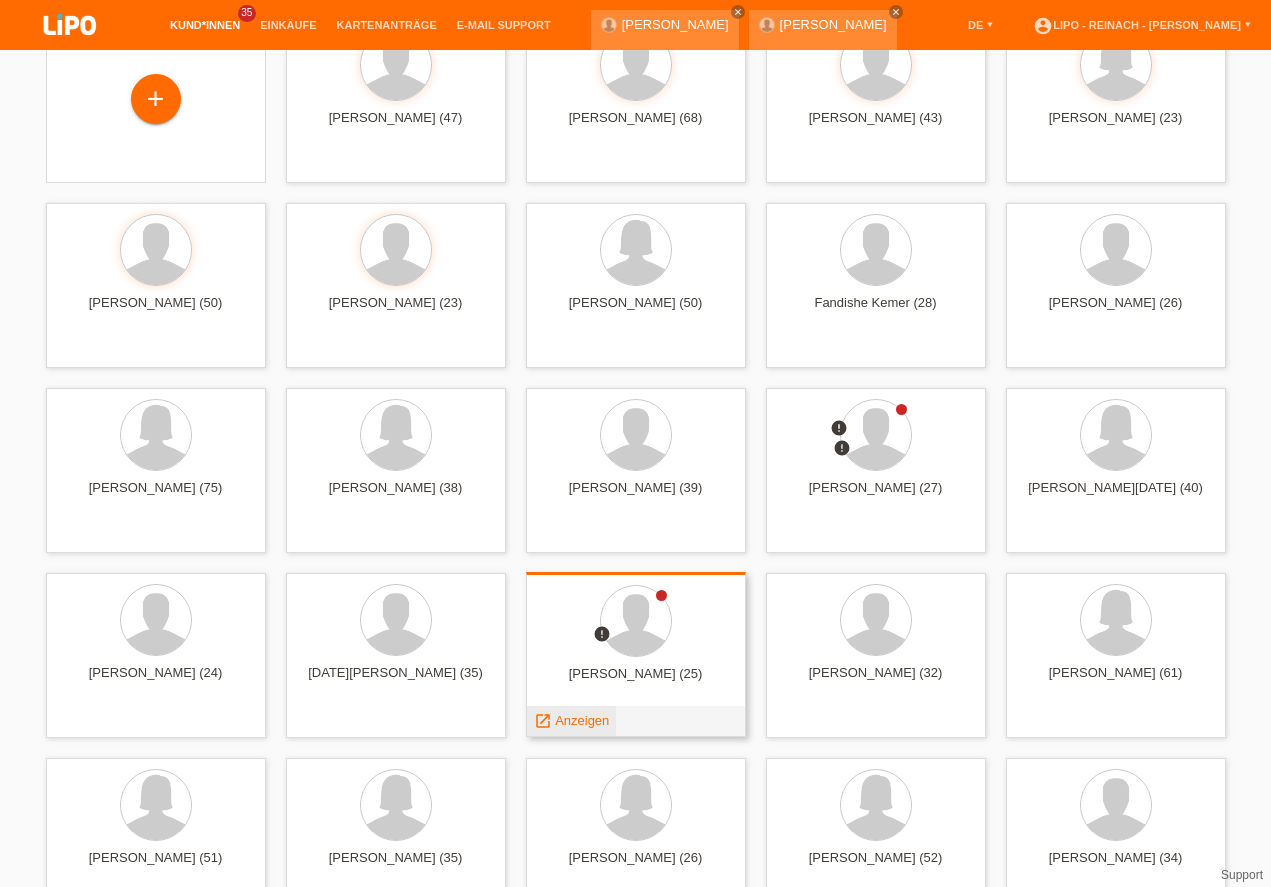 click on "Anzeigen" at bounding box center [582, 720] 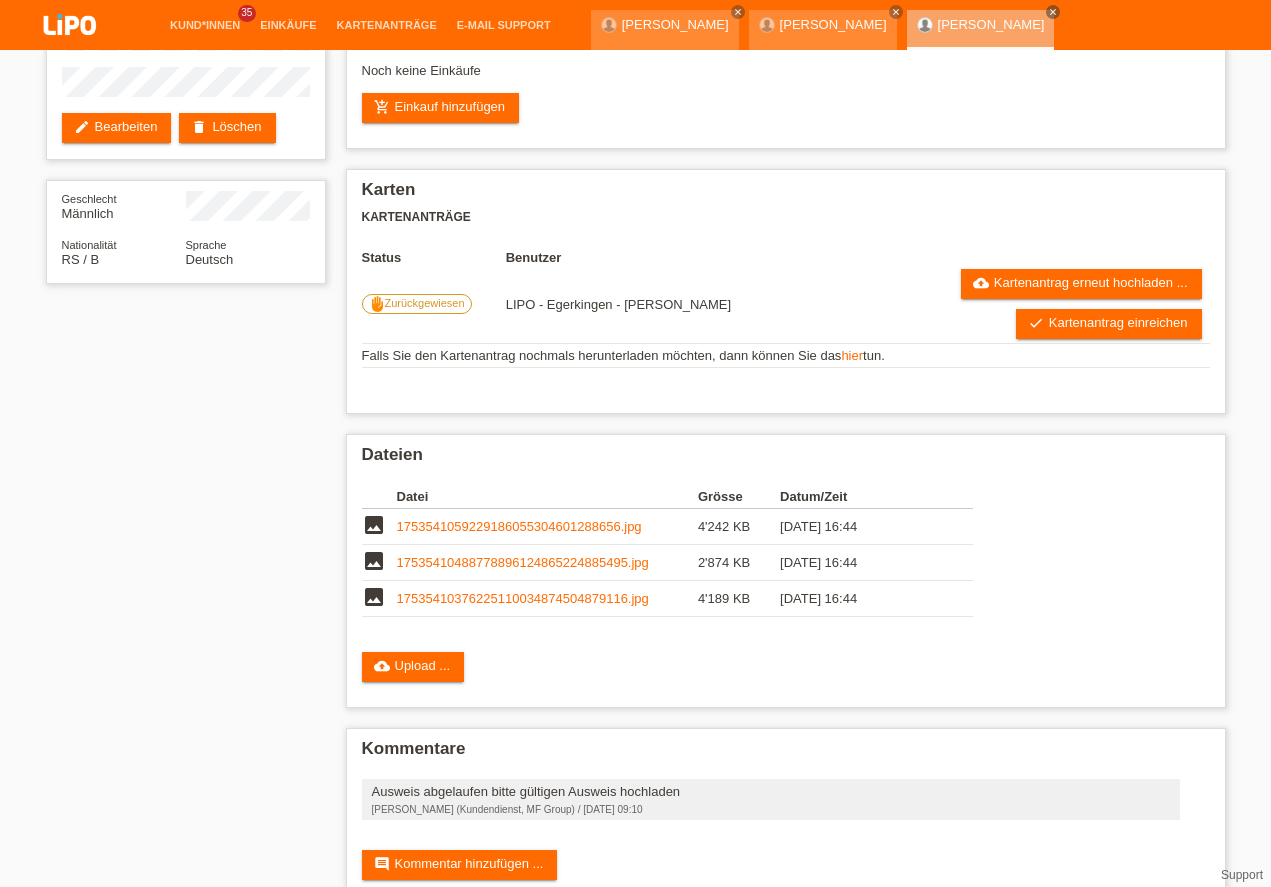 scroll, scrollTop: 0, scrollLeft: 0, axis: both 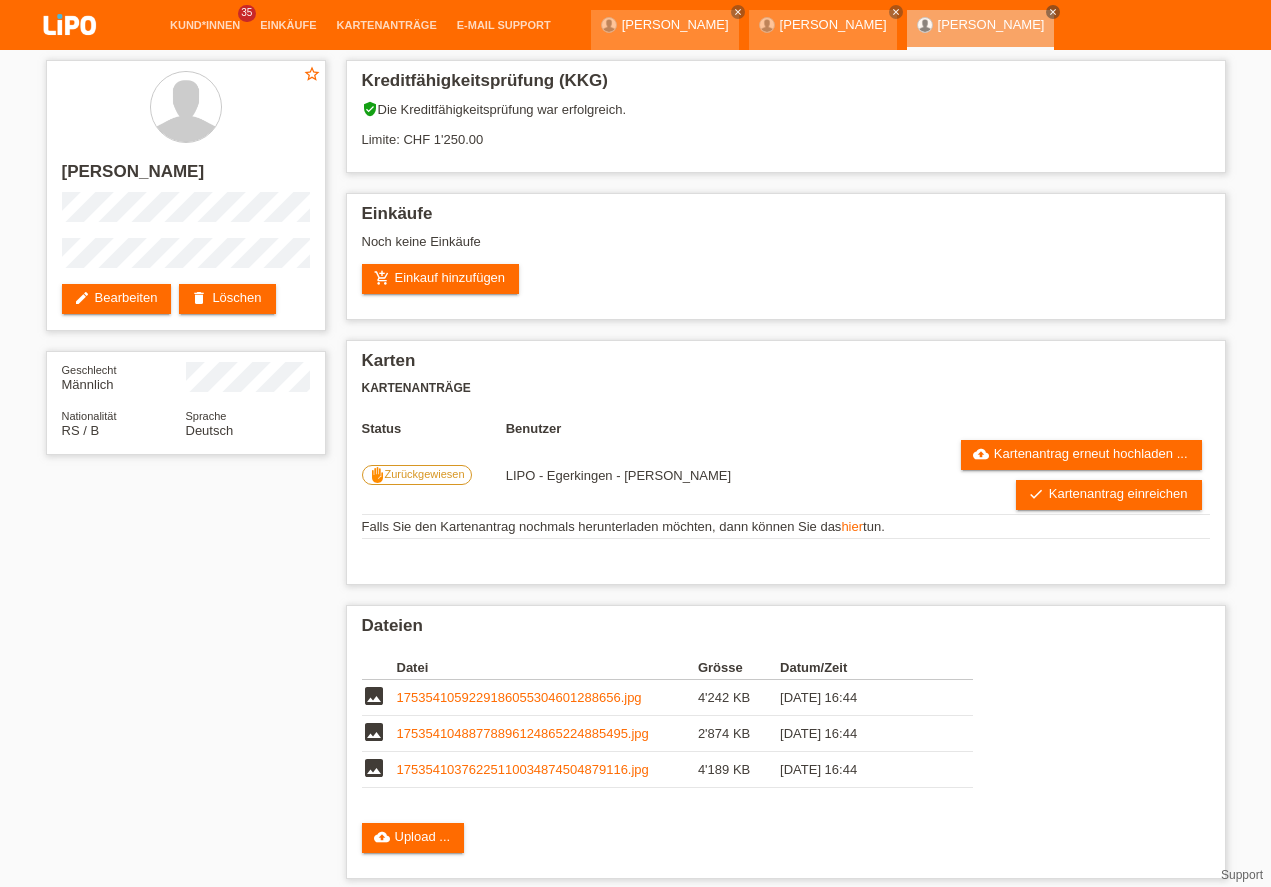 click at bounding box center (70, 26) 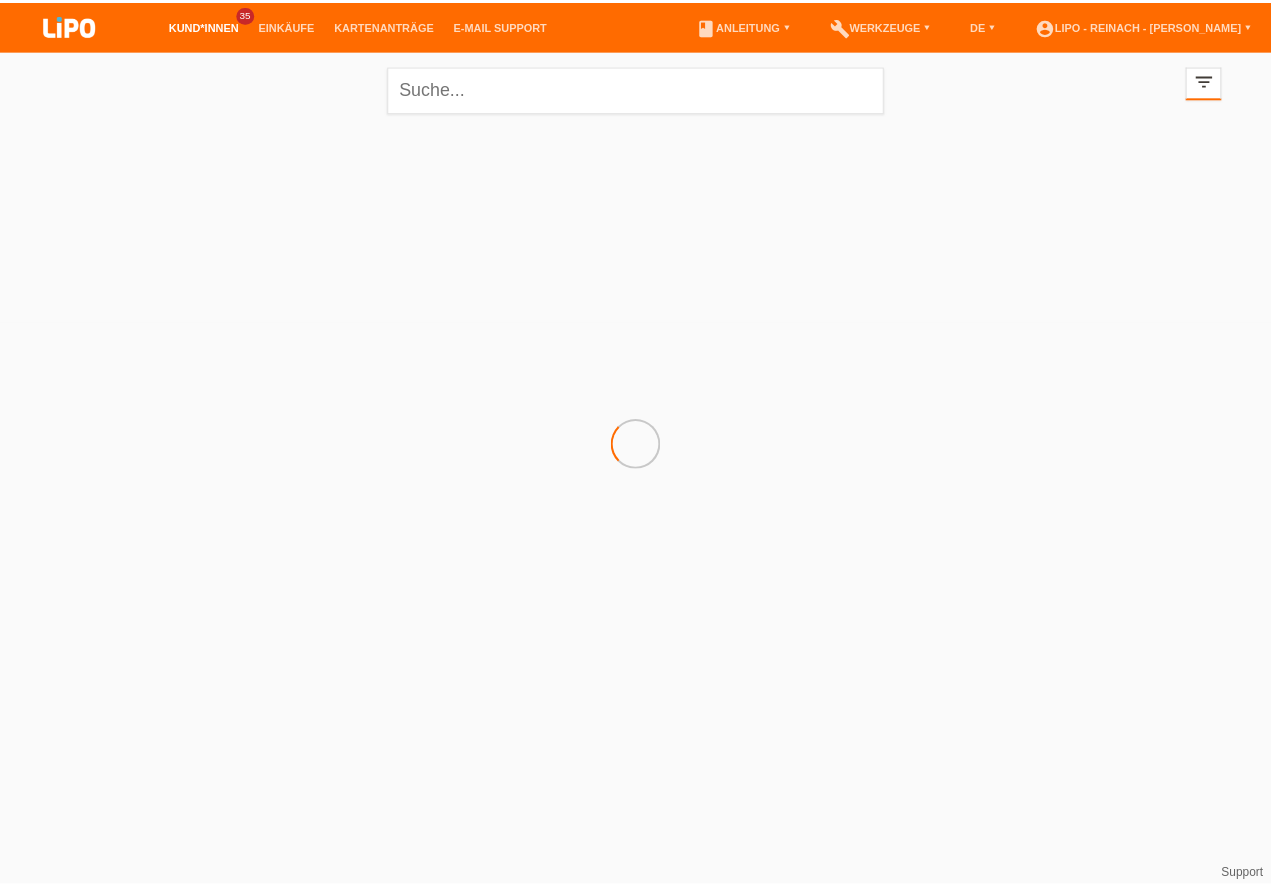 scroll, scrollTop: 0, scrollLeft: 0, axis: both 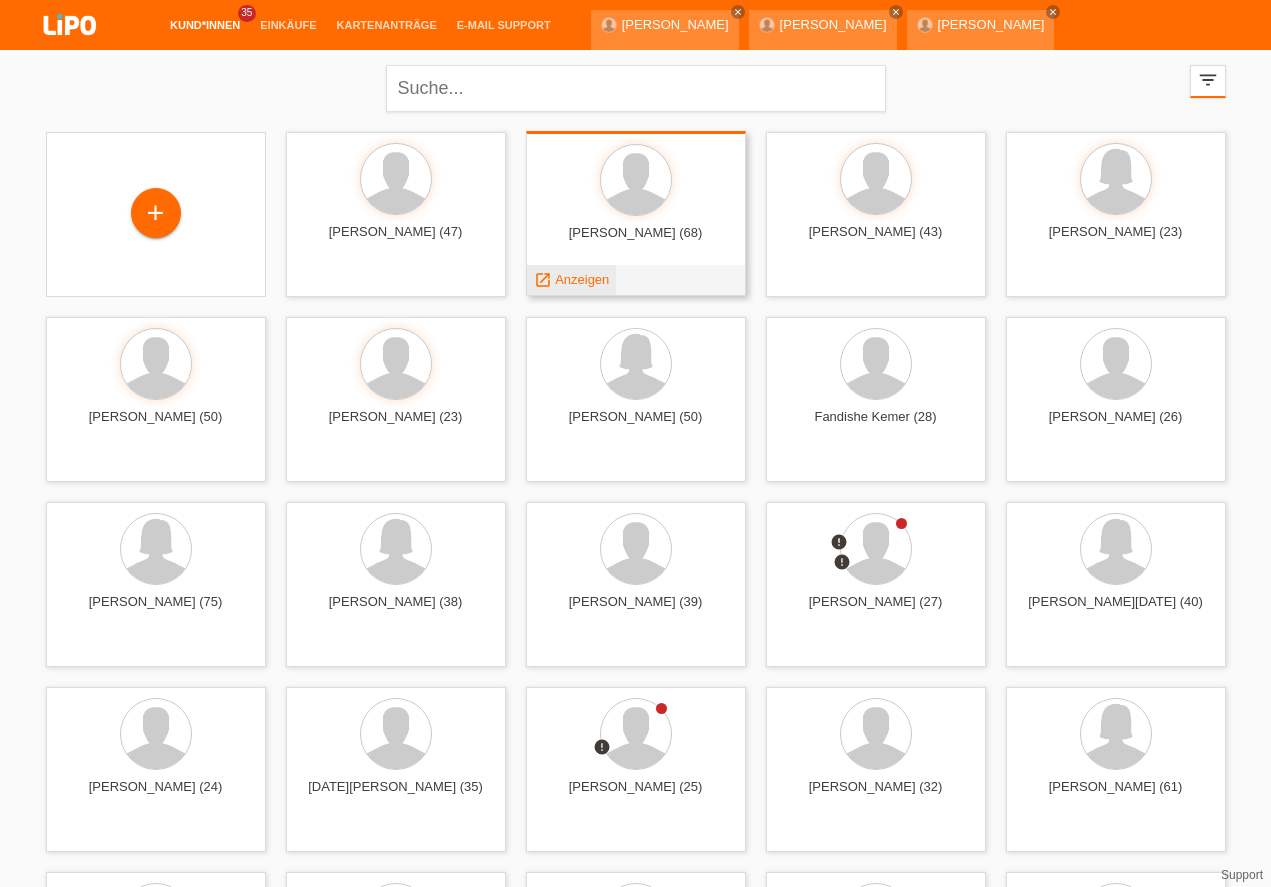 click on "Anzeigen" at bounding box center (582, 279) 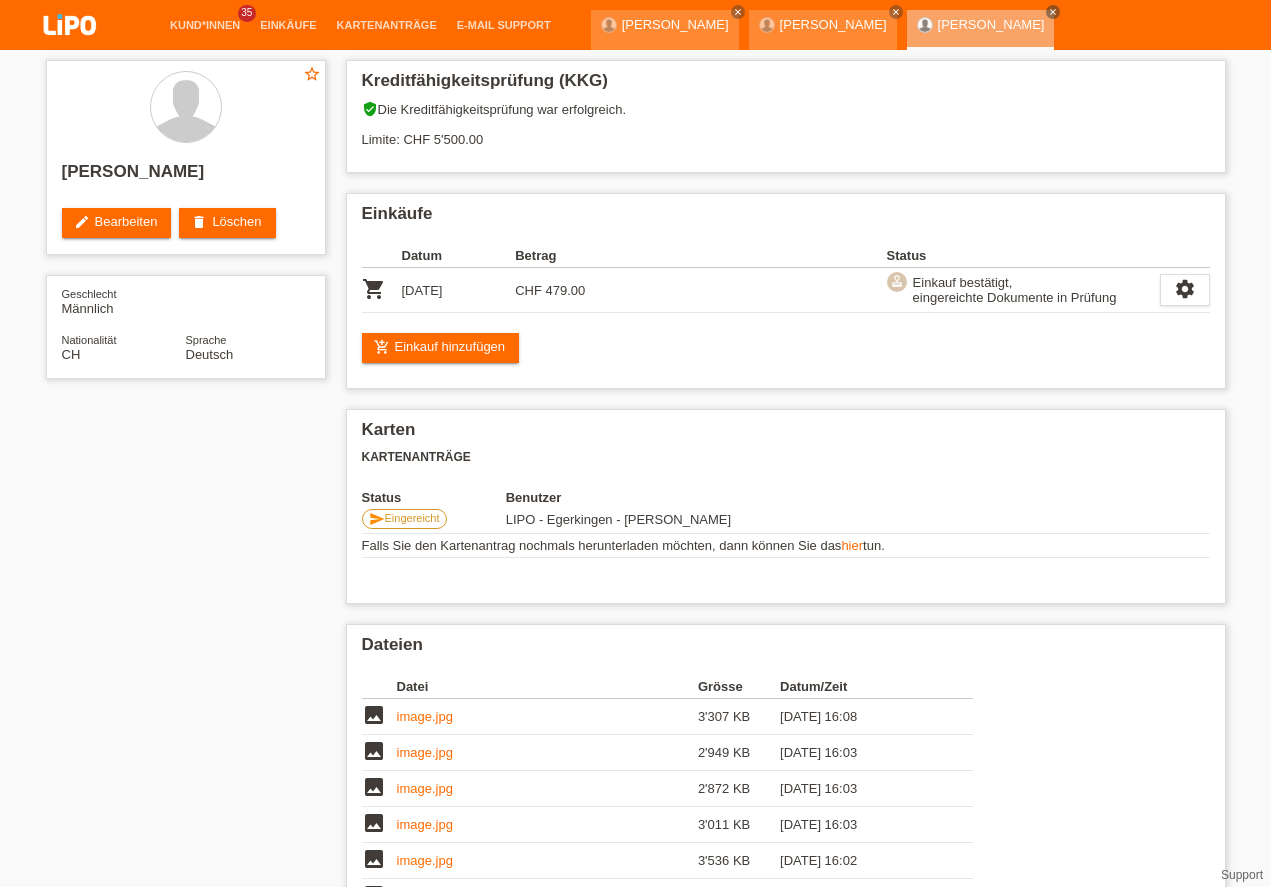 scroll, scrollTop: 0, scrollLeft: 0, axis: both 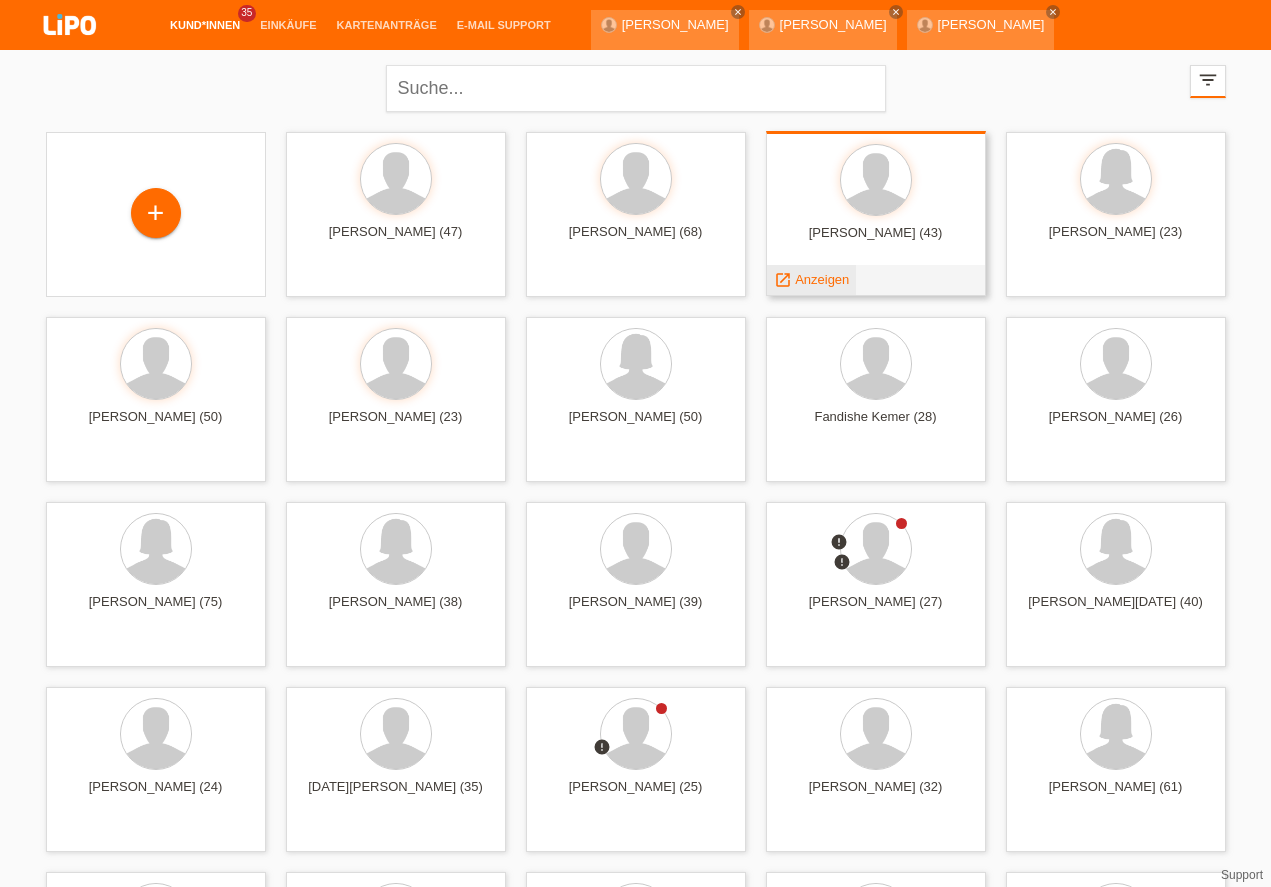click on "Anzeigen" at bounding box center [822, 279] 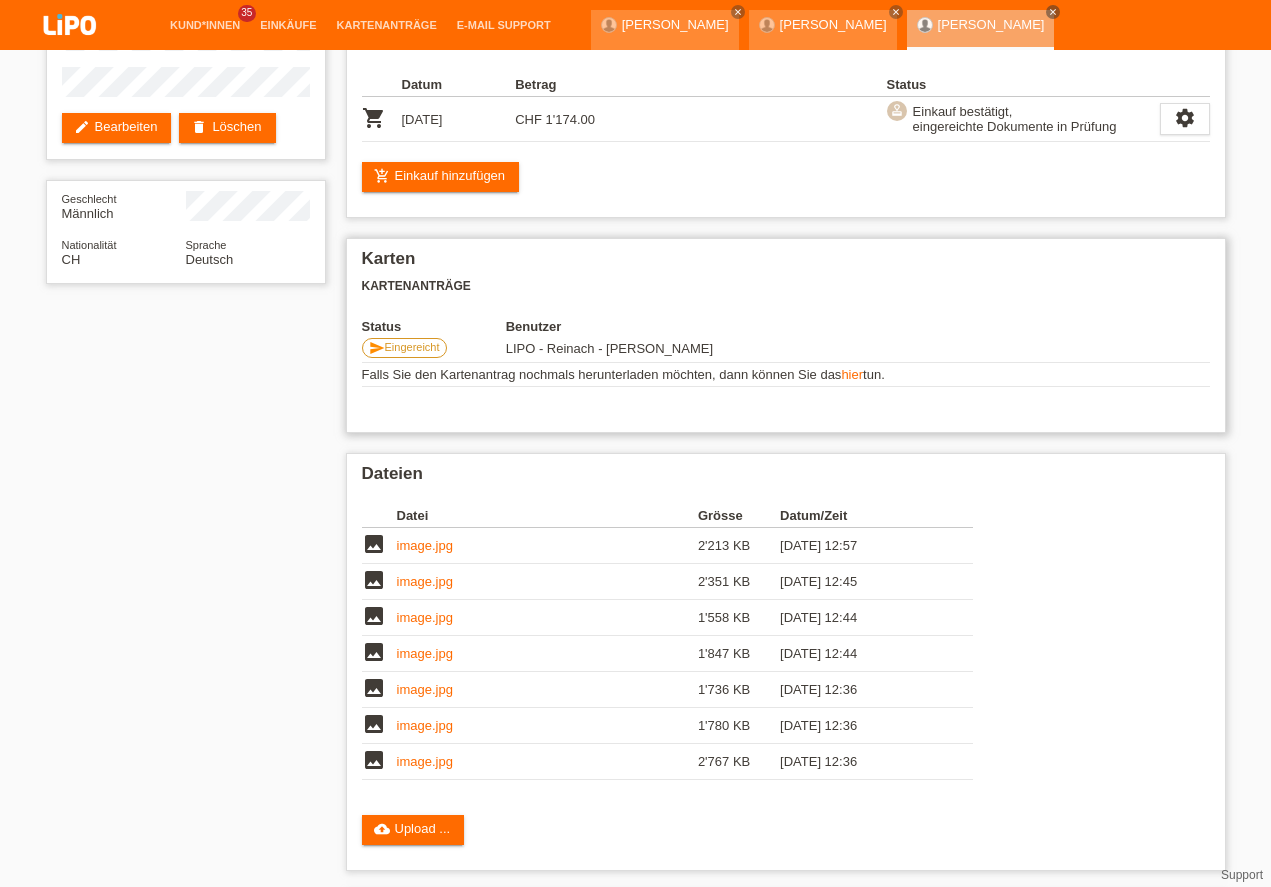 scroll, scrollTop: 0, scrollLeft: 0, axis: both 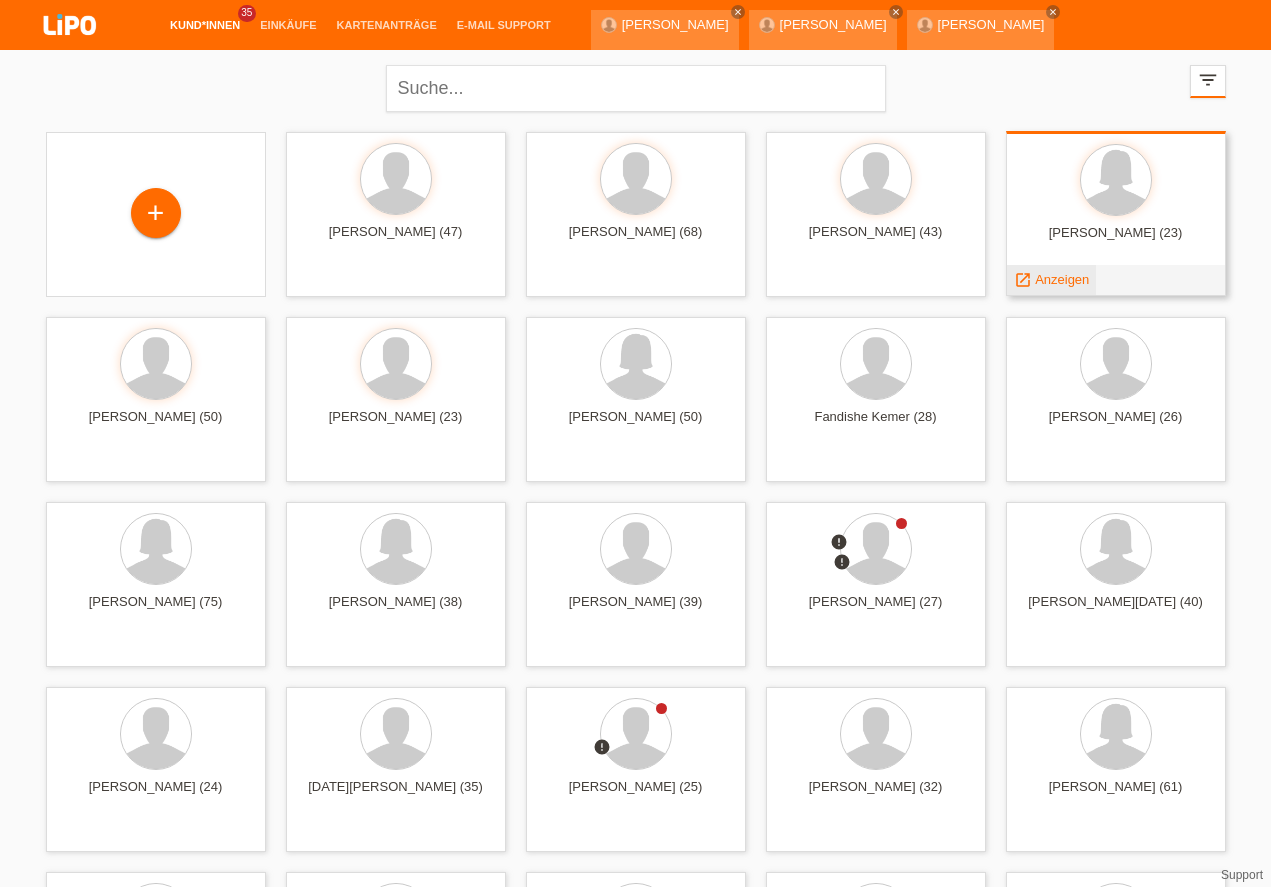 click on "Anzeigen" at bounding box center (1062, 279) 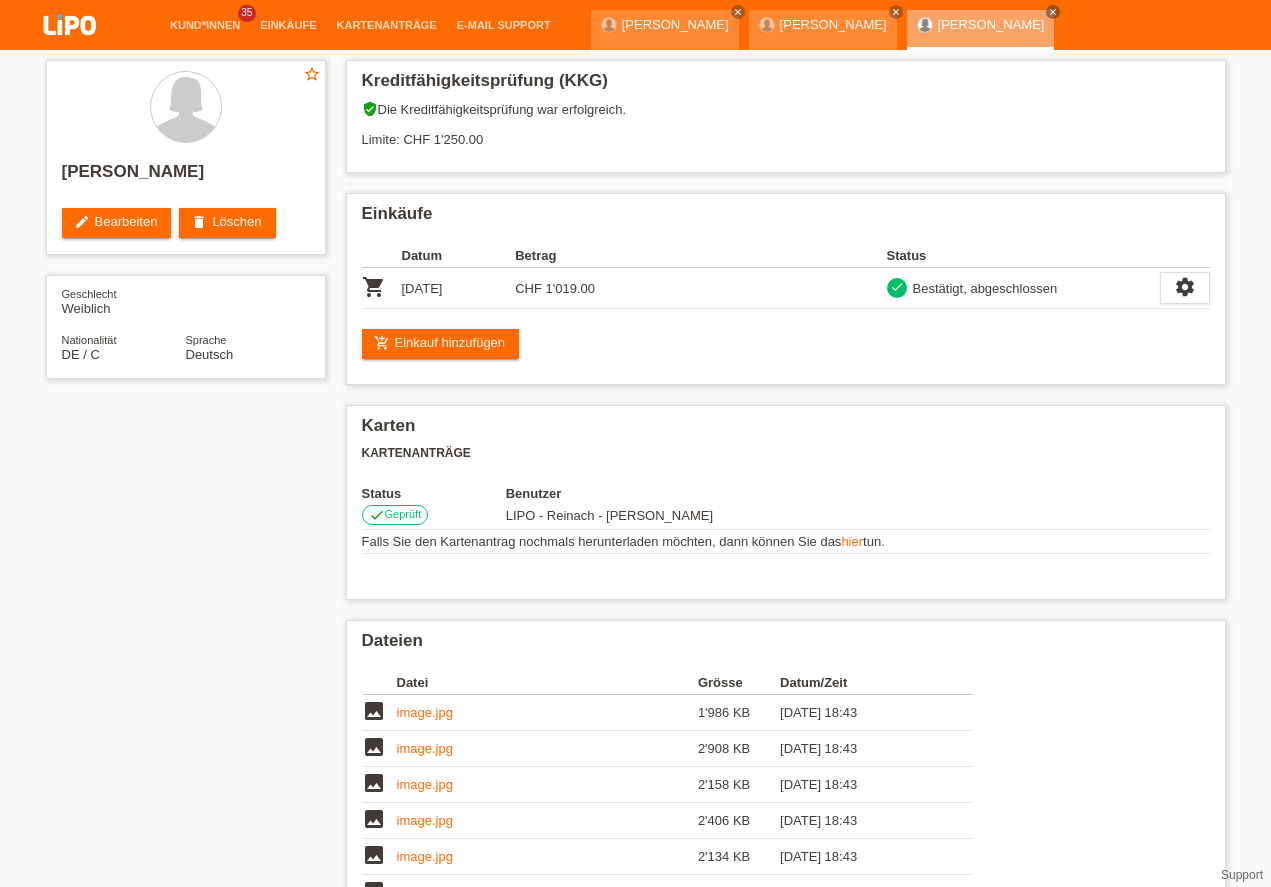 scroll, scrollTop: 0, scrollLeft: 0, axis: both 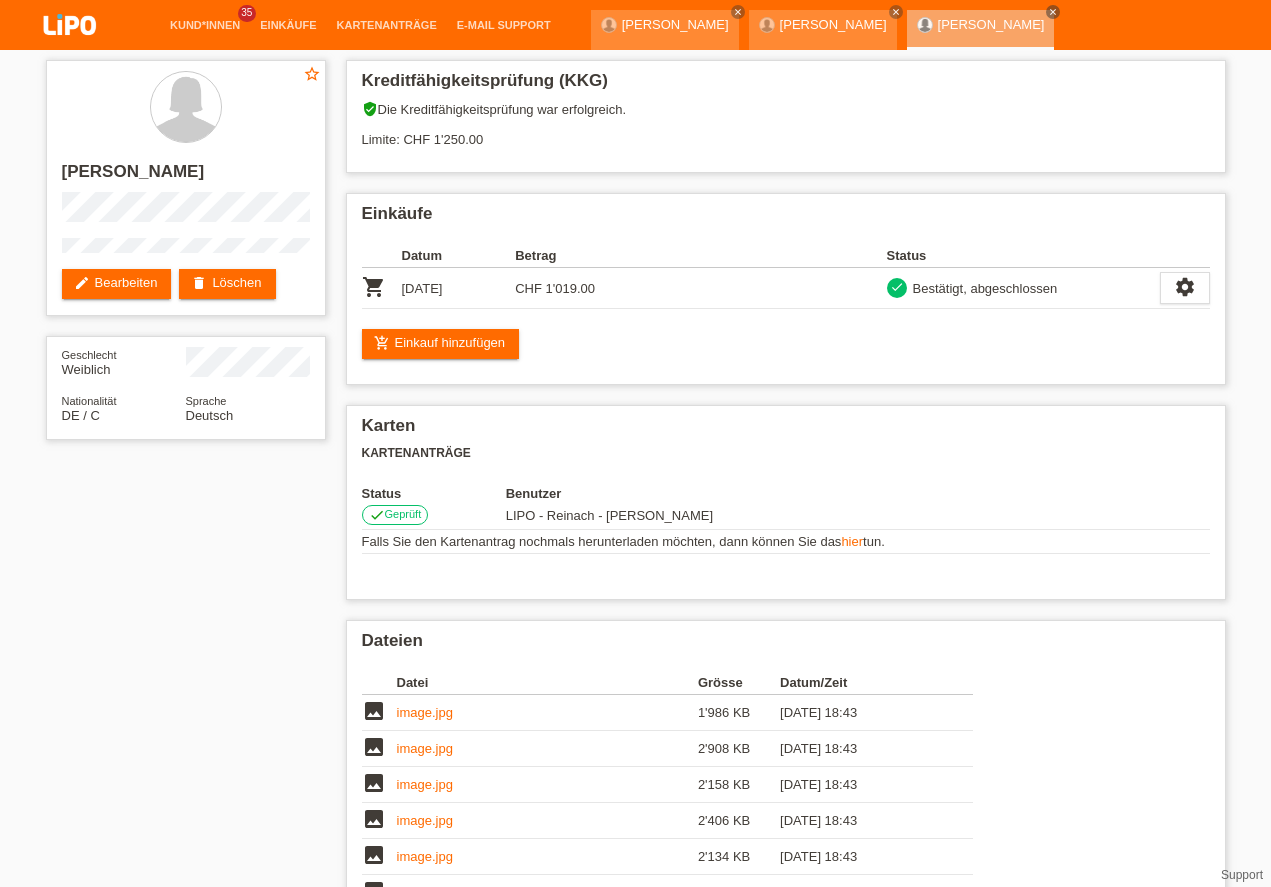 click on "account_circle  LIPO - Reinach - [PERSON_NAME]  ▾" at bounding box center [1142, 75] 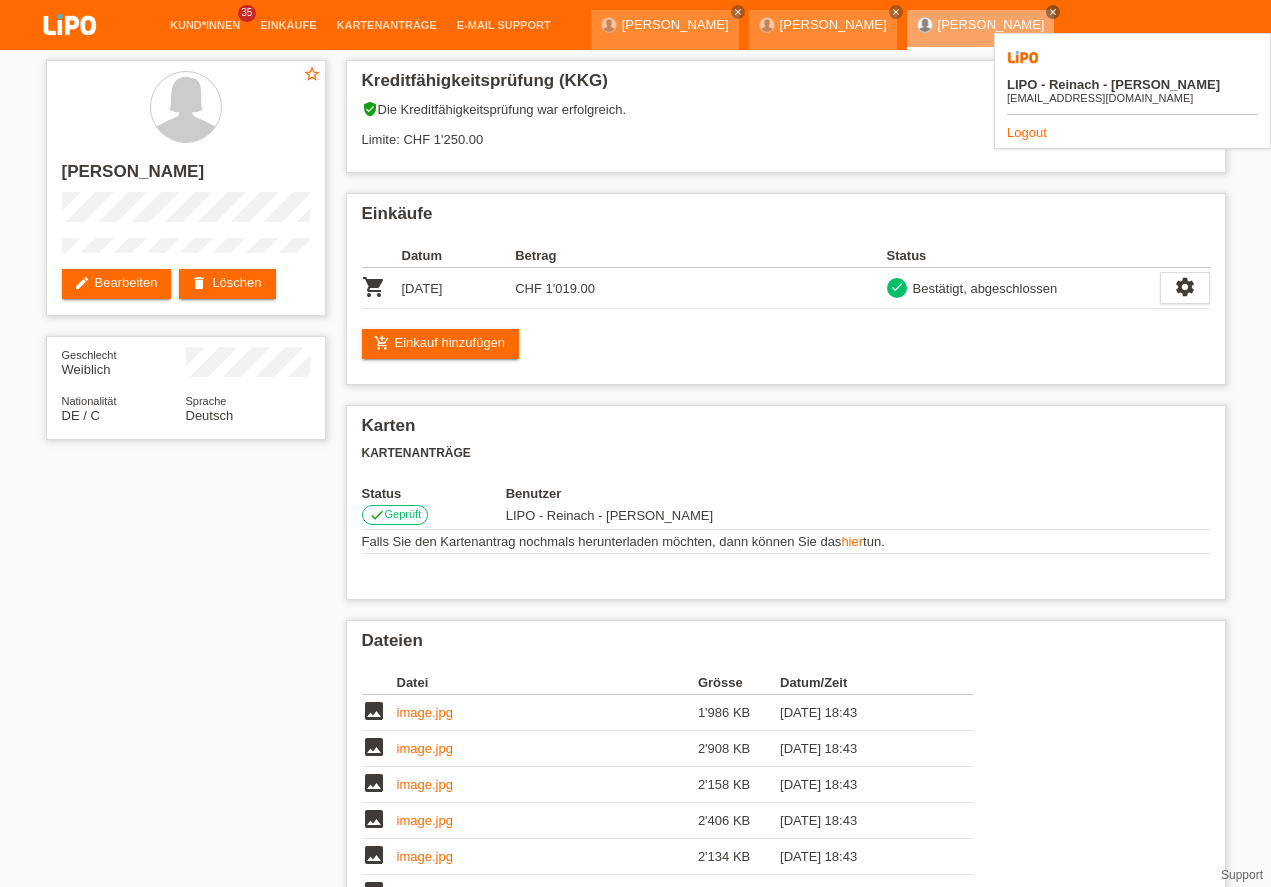 click on "LIPO - Reinach - [PERSON_NAME]
[EMAIL_ADDRESS][DOMAIN_NAME]
Logout" at bounding box center [1132, 91] 